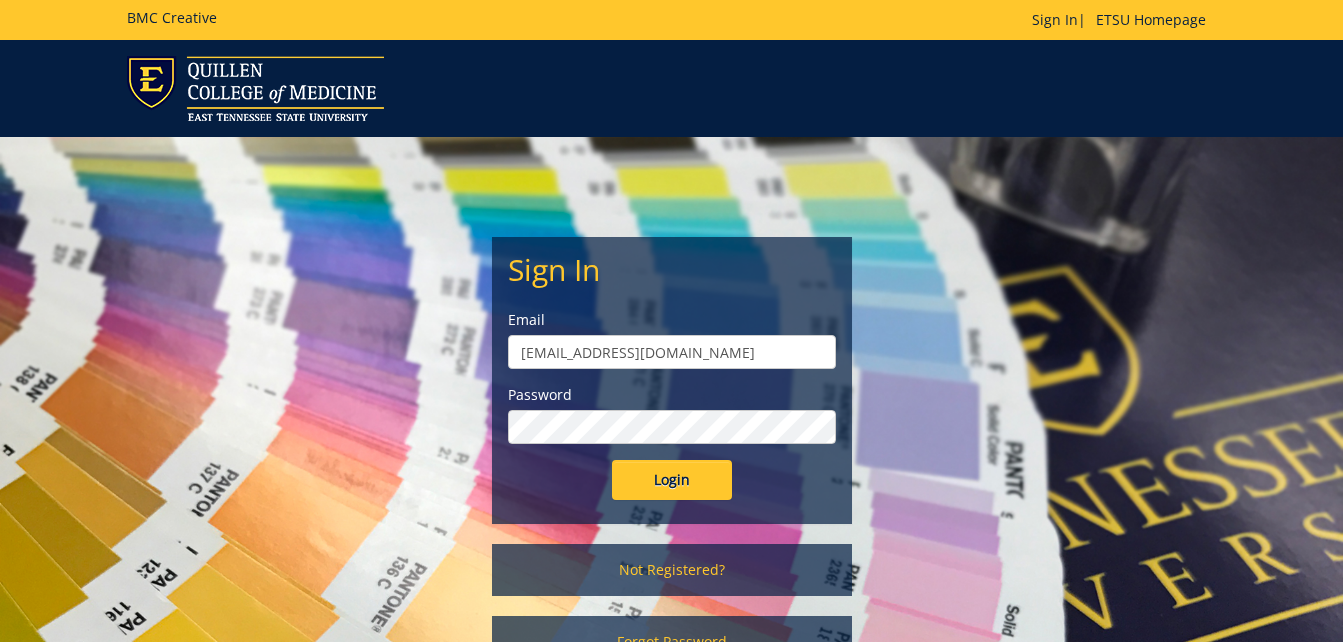scroll, scrollTop: 0, scrollLeft: 0, axis: both 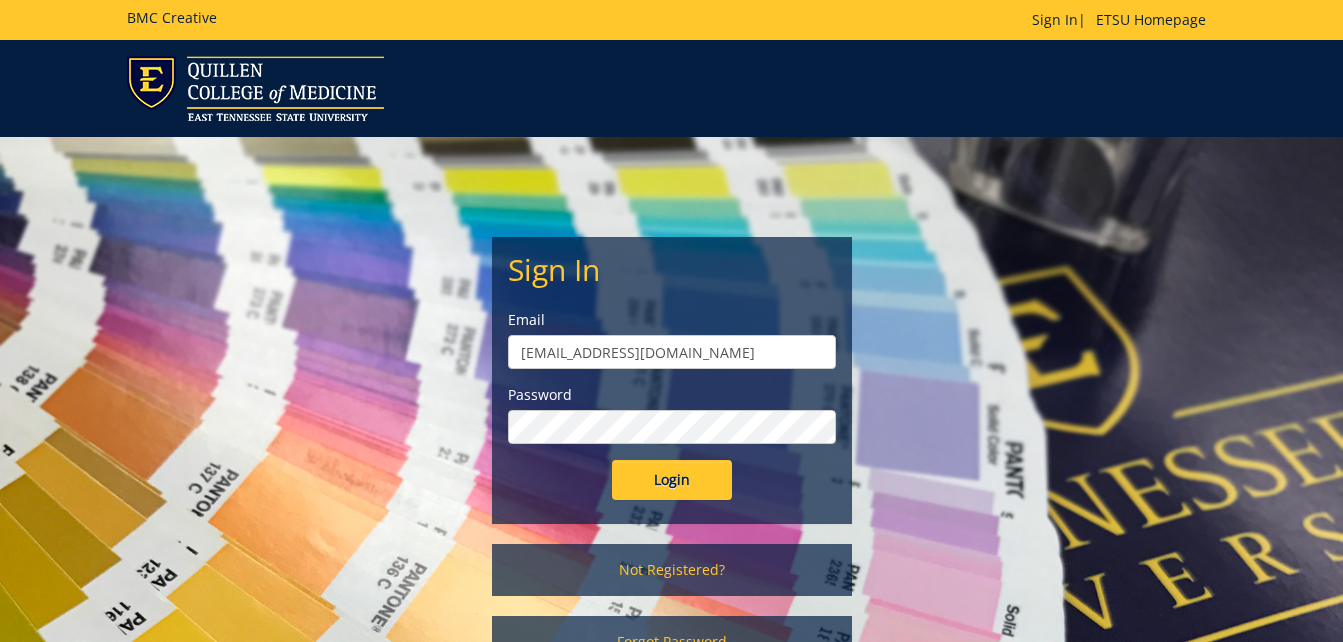 click on "Login" at bounding box center (672, 480) 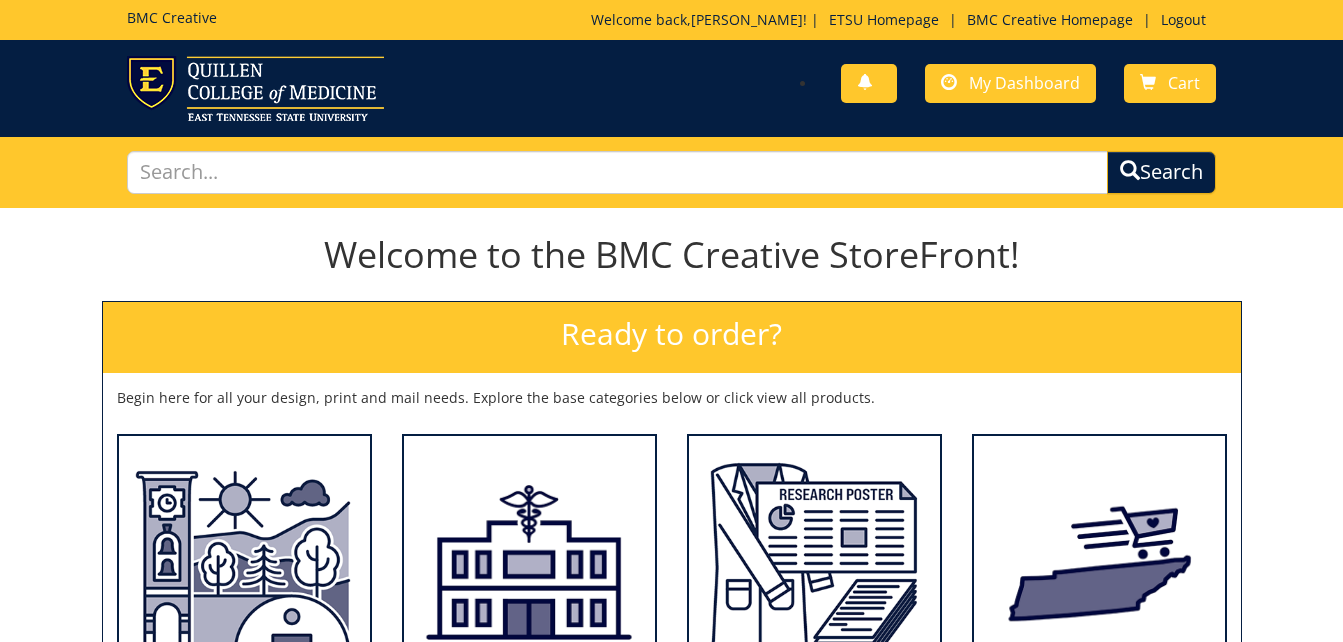 scroll, scrollTop: 0, scrollLeft: 0, axis: both 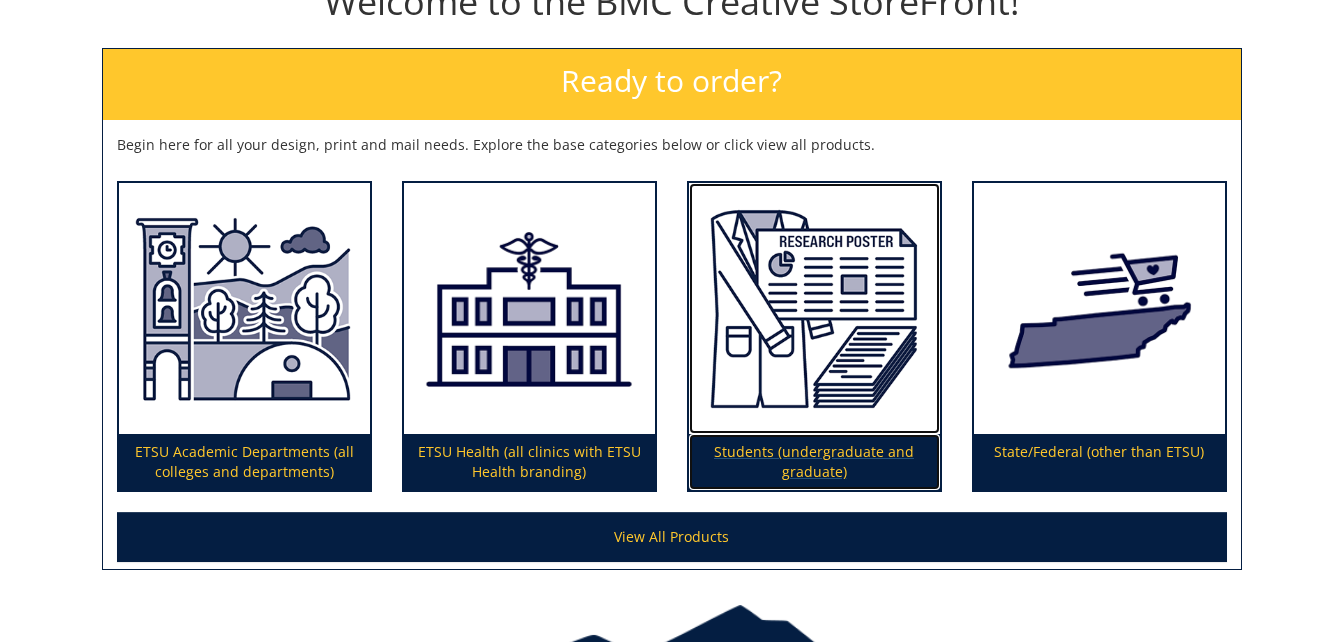 click on "Students (undergraduate and graduate)" at bounding box center [814, 462] 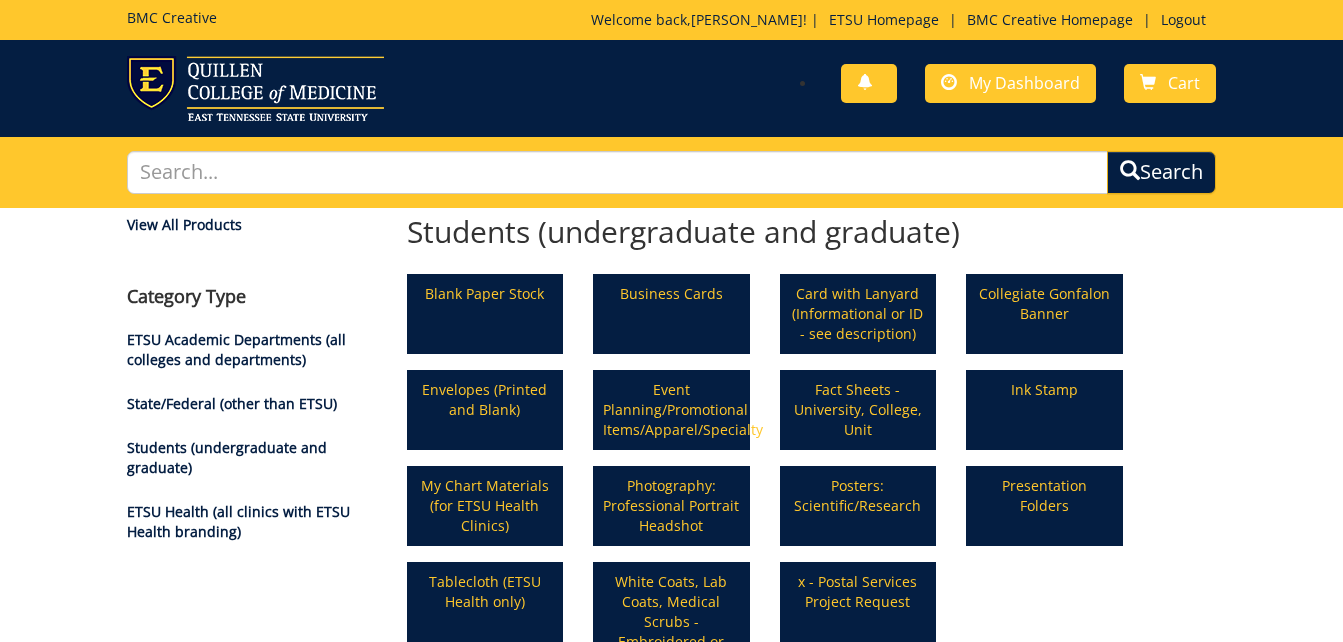 scroll, scrollTop: 0, scrollLeft: 0, axis: both 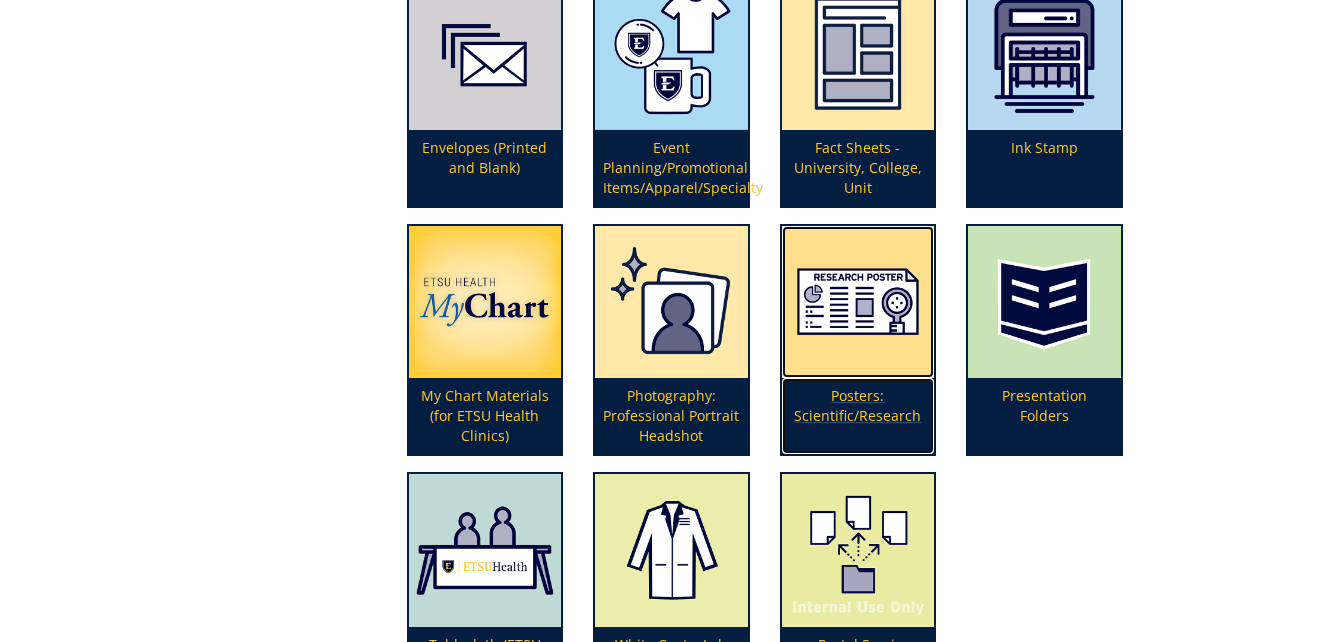 click on "Posters: Scientific/Research" at bounding box center [858, 416] 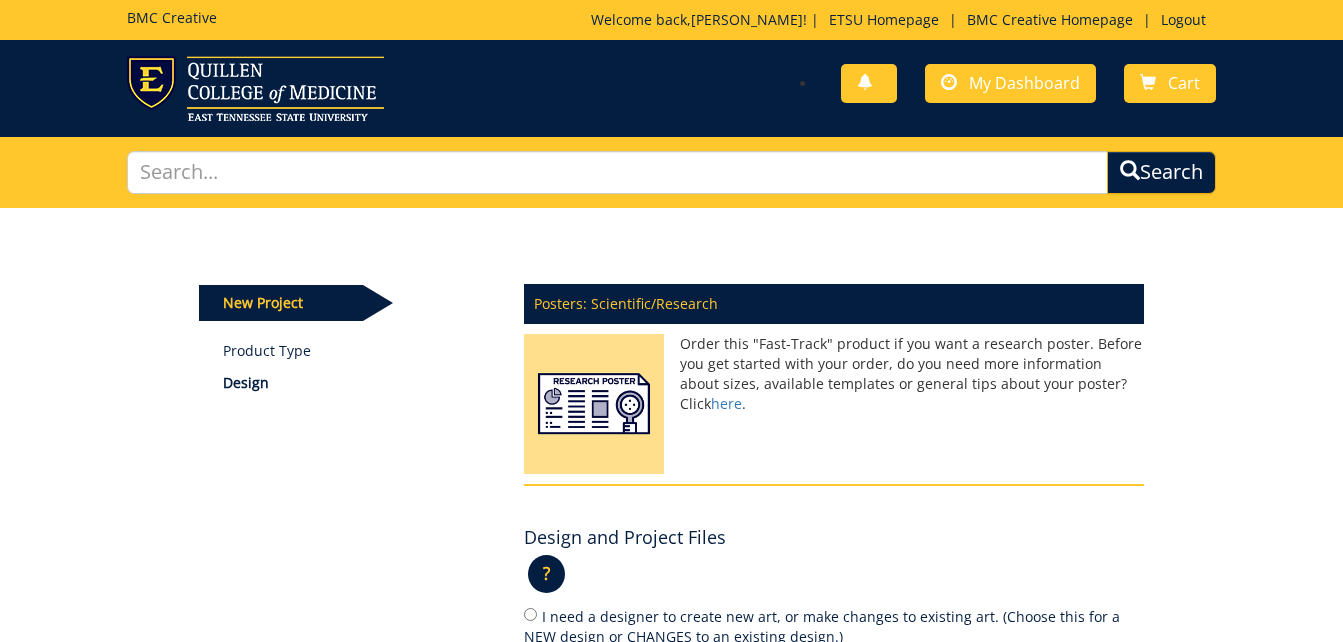 scroll, scrollTop: 0, scrollLeft: 0, axis: both 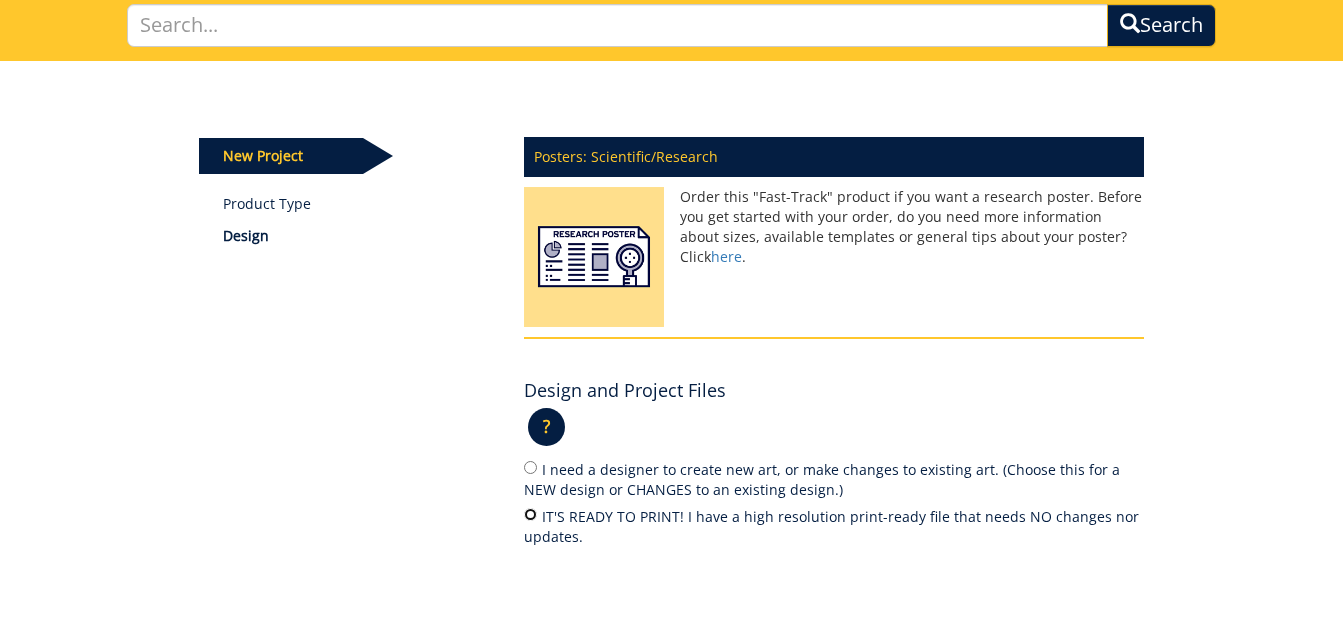 click on "IT'S READY TO PRINT! I have a high resolution print-ready file that needs NO changes nor updates." at bounding box center [530, 514] 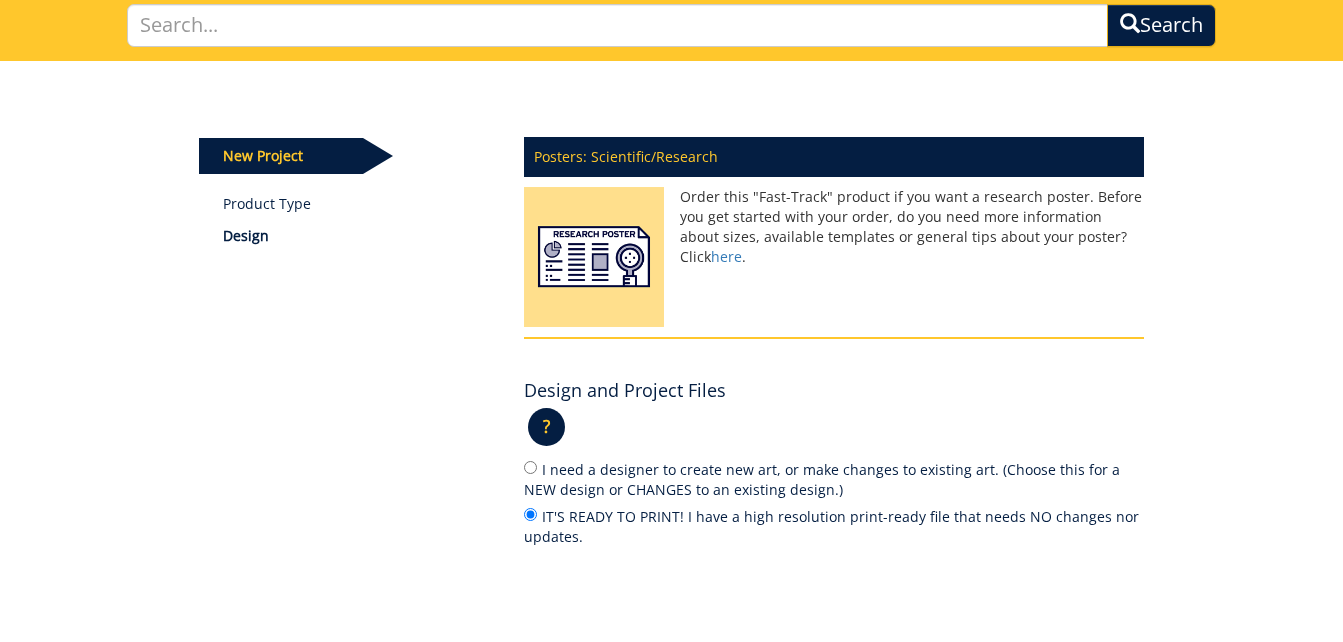 drag, startPoint x: 1346, startPoint y: 627, endPoint x: 814, endPoint y: 564, distance: 535.7173 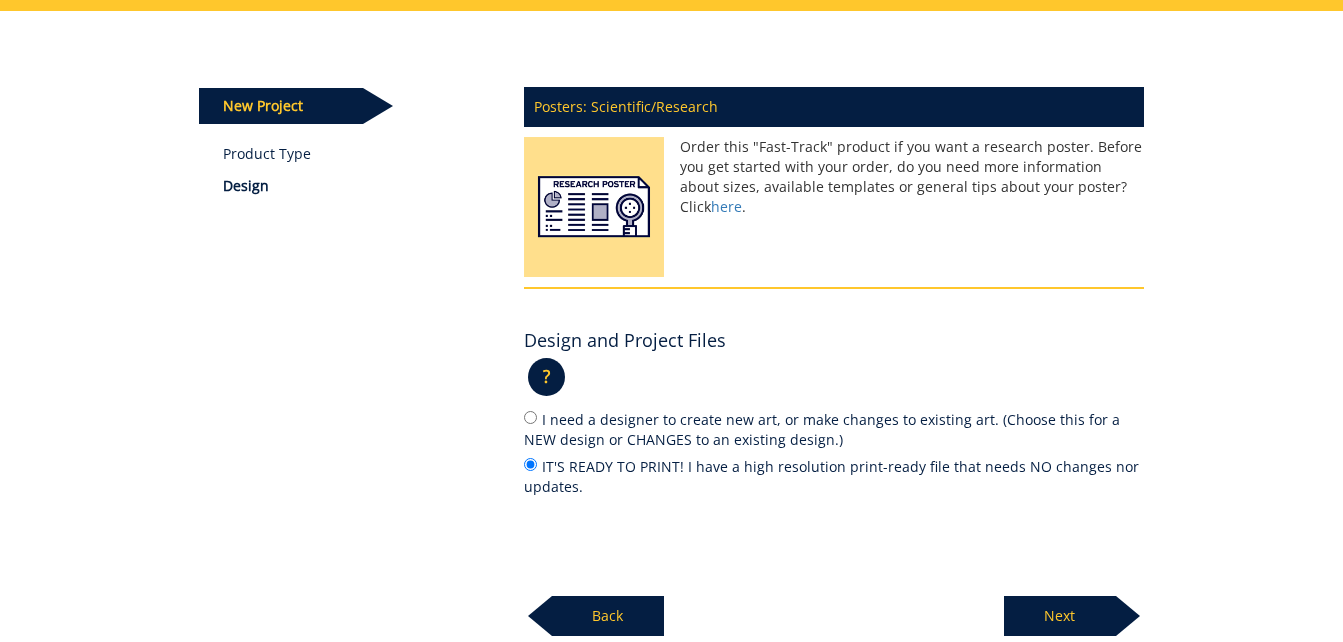 scroll, scrollTop: 220, scrollLeft: 0, axis: vertical 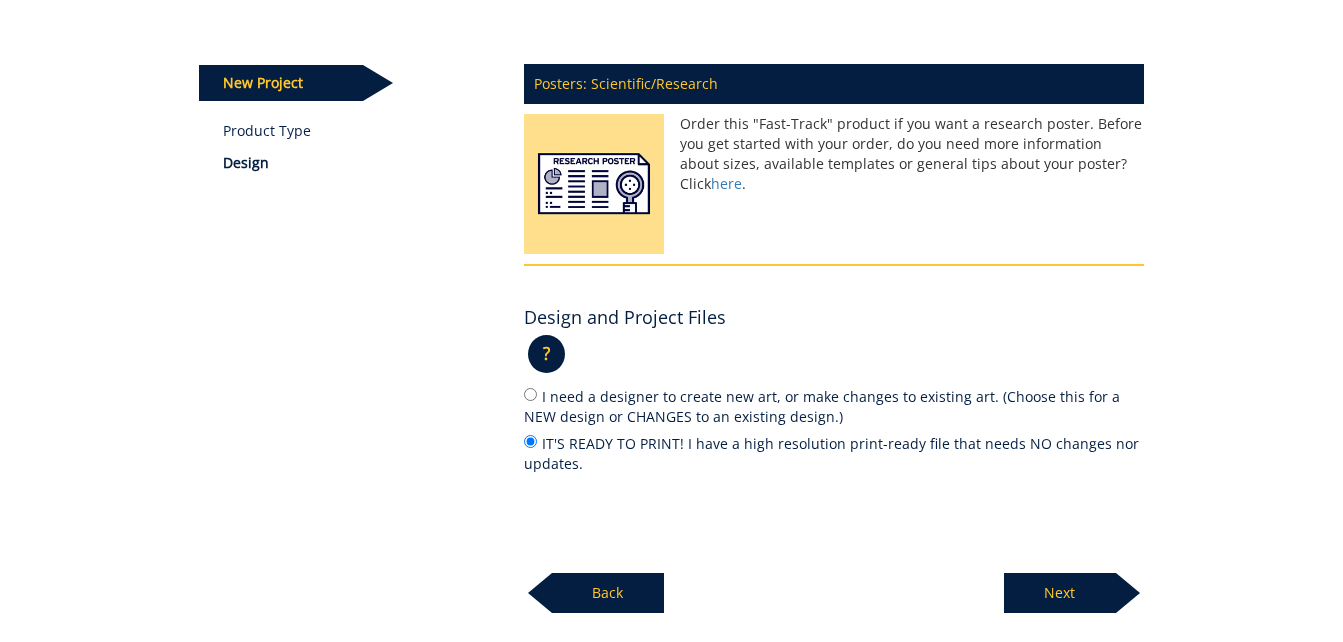 click on "Next" at bounding box center (1060, 593) 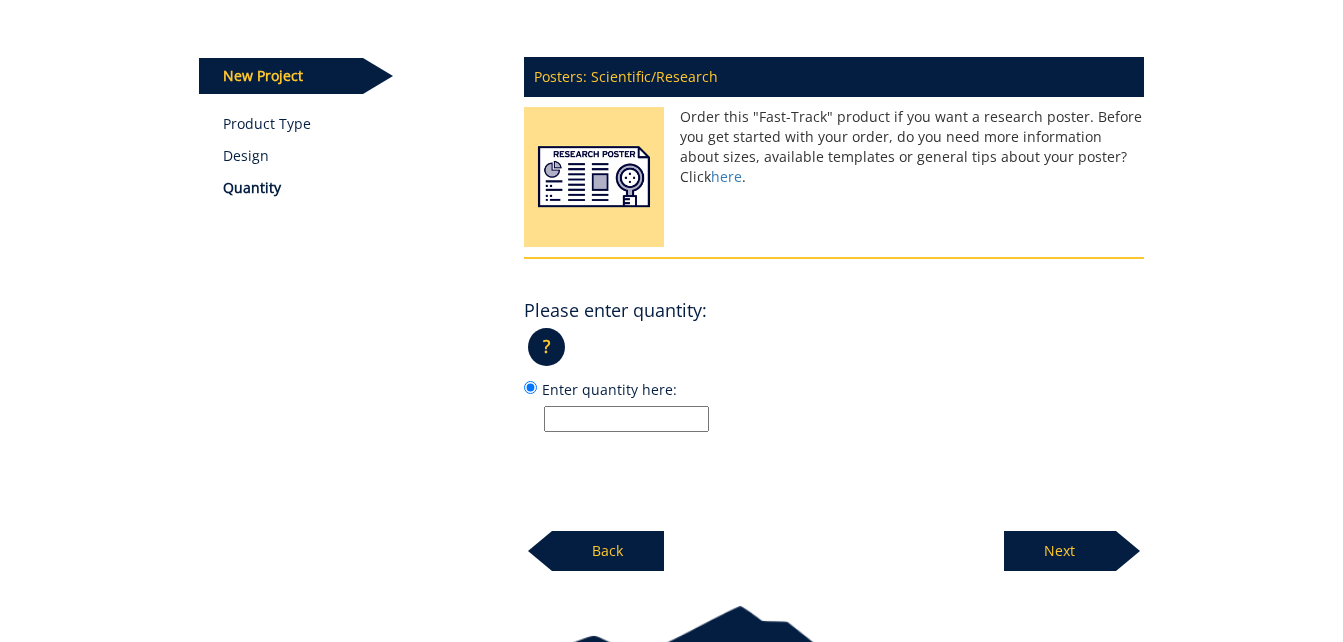click on "Enter quantity here:" at bounding box center (626, 419) 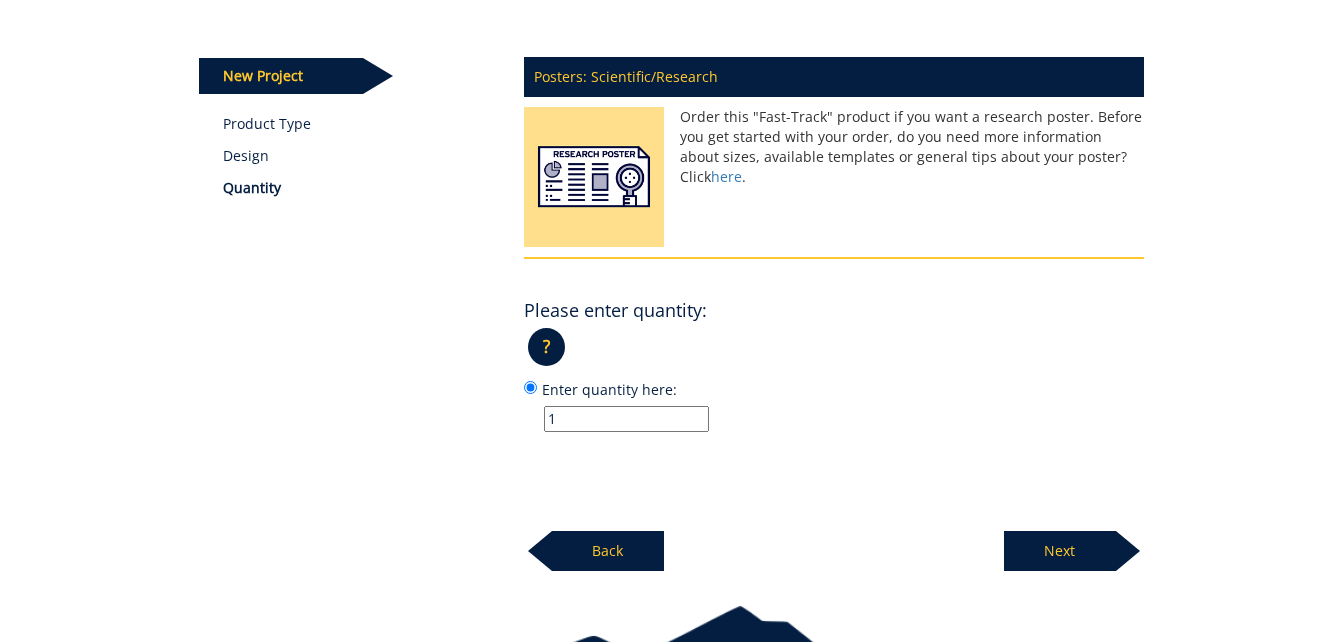 type on "1" 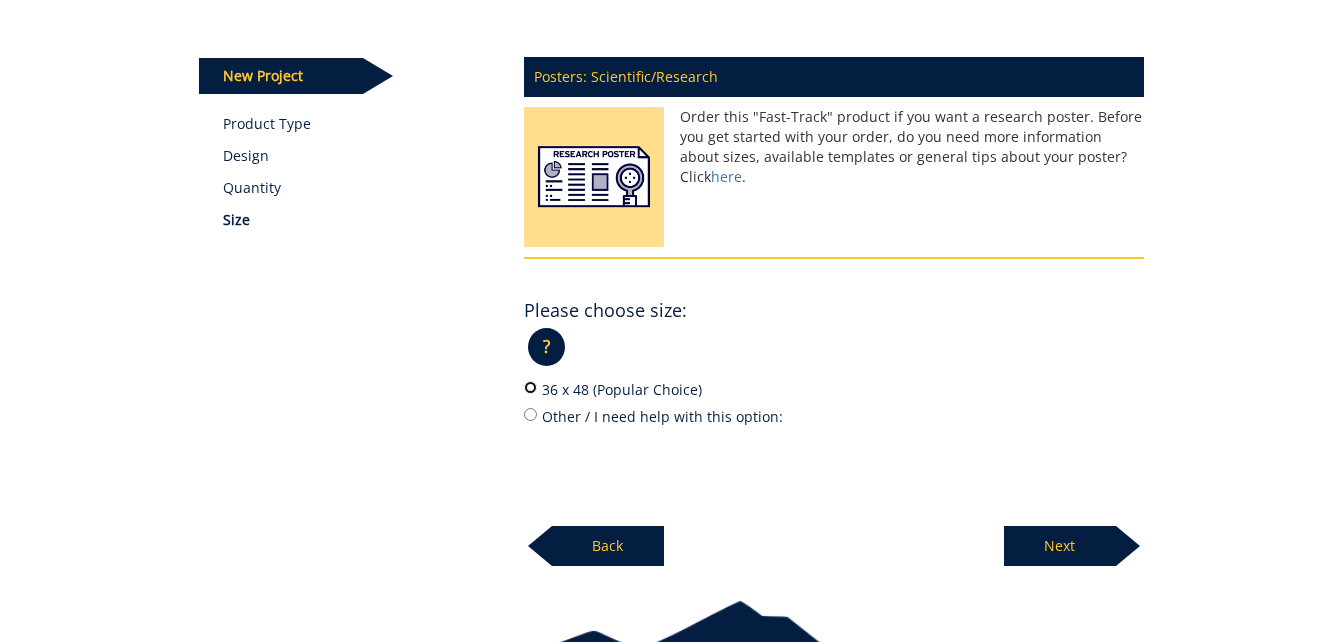 click on "36 x 48 (Popular Choice)" at bounding box center [530, 387] 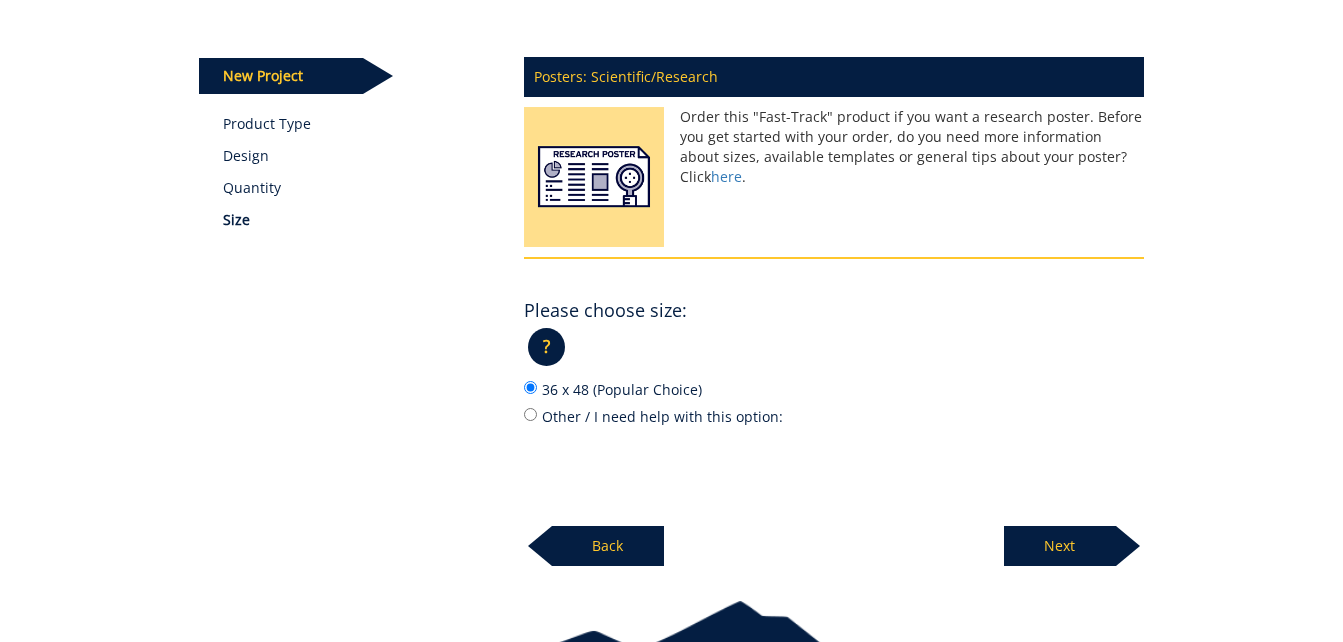 click on "Next" at bounding box center (1060, 546) 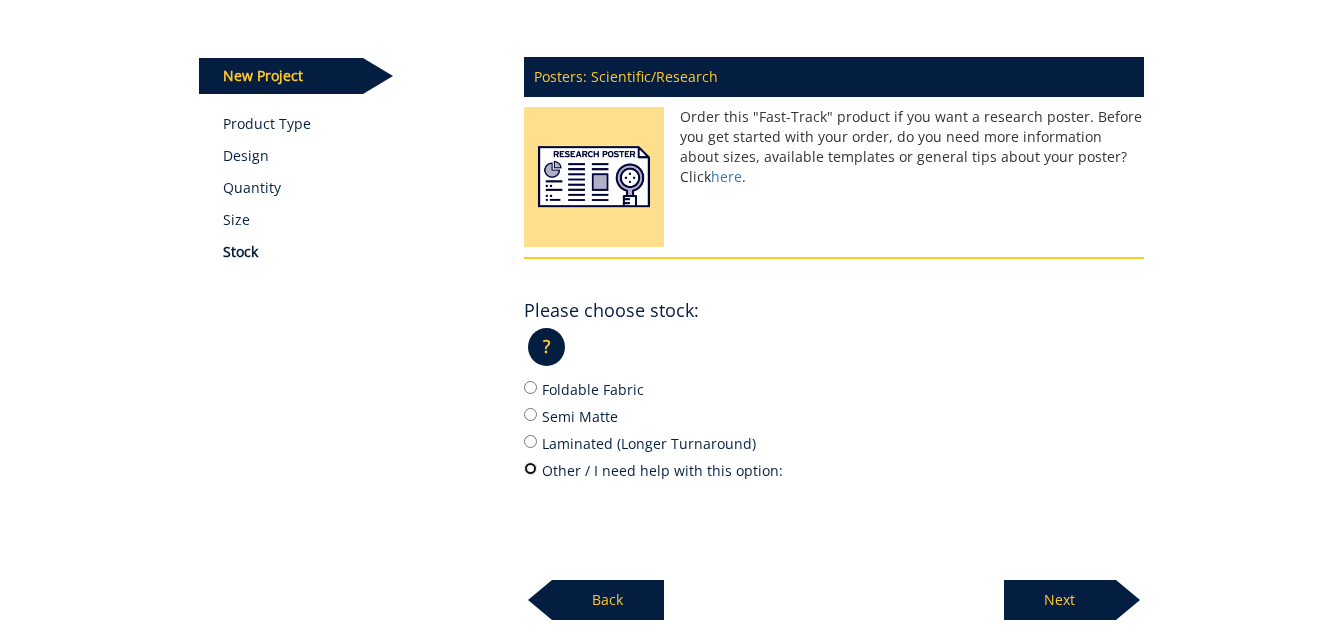 click on "Other / I need help with this option:" at bounding box center (530, 468) 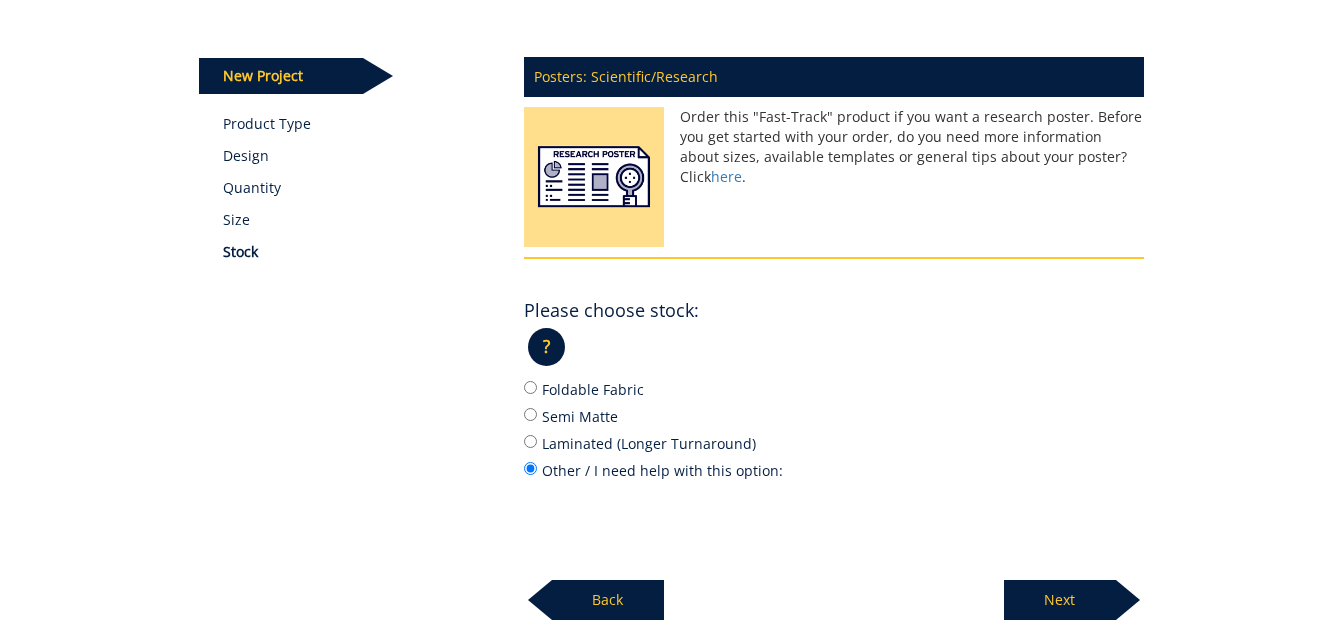 click on "Next" at bounding box center (1060, 600) 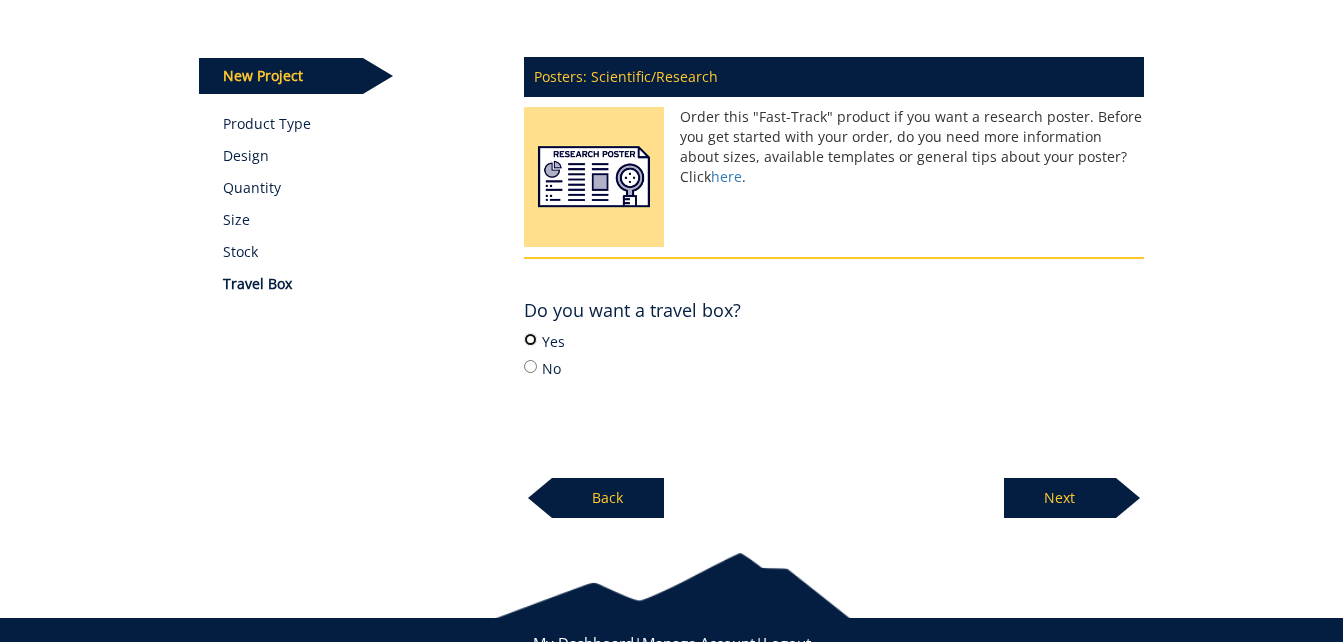 click on "Yes" at bounding box center (530, 339) 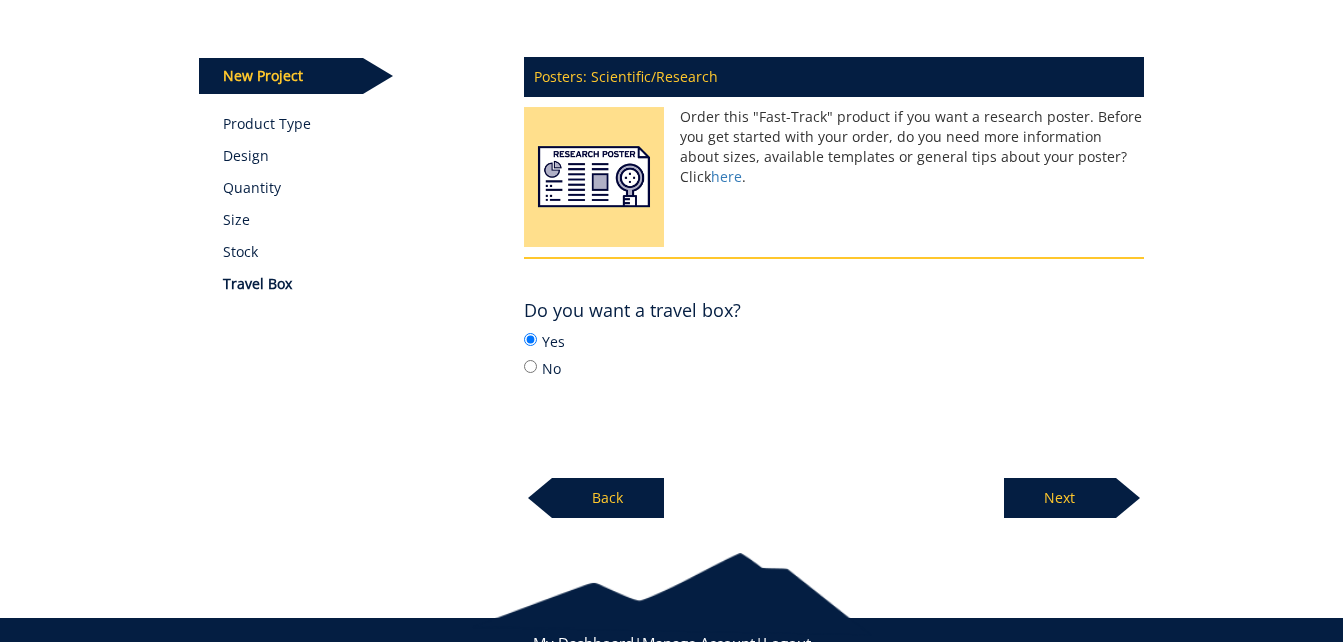 click on "Next" at bounding box center (1060, 498) 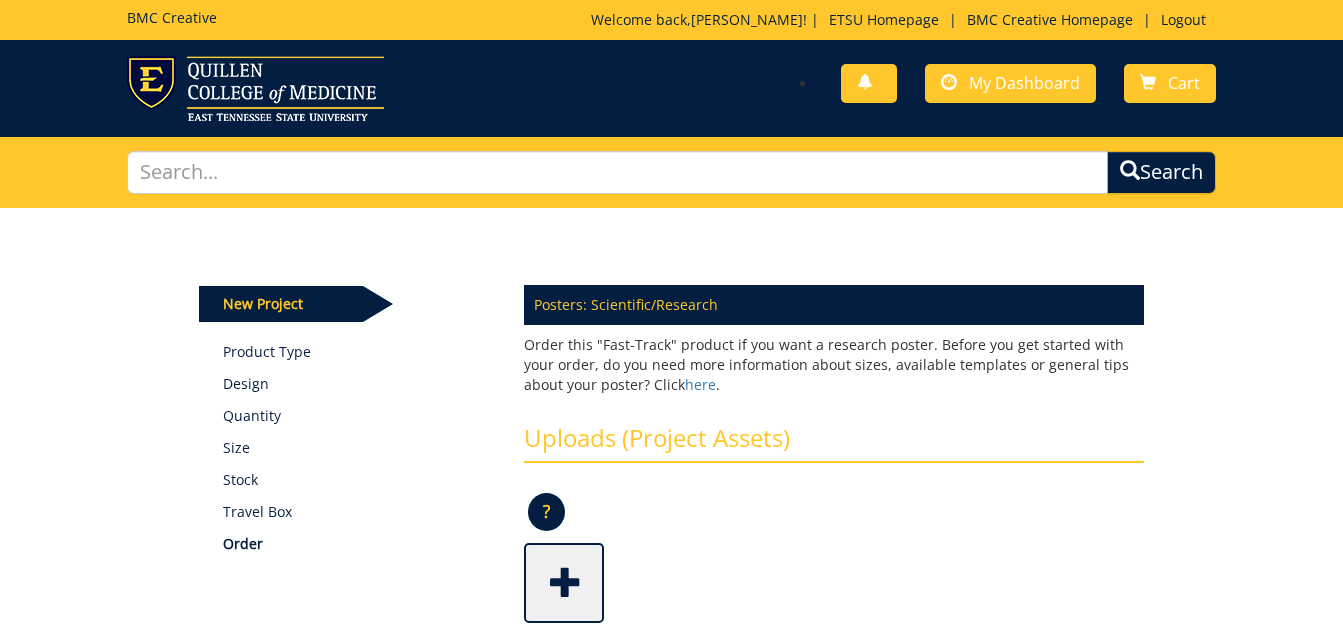 scroll, scrollTop: 0, scrollLeft: 0, axis: both 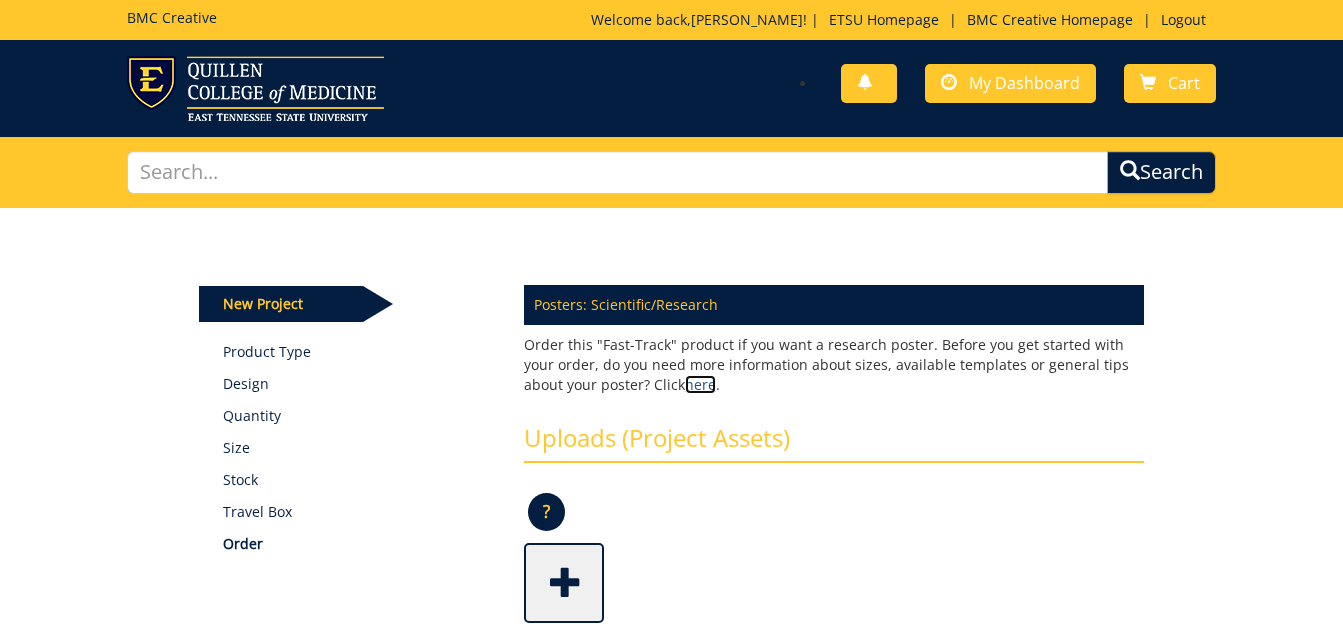 click on "here" at bounding box center (700, 384) 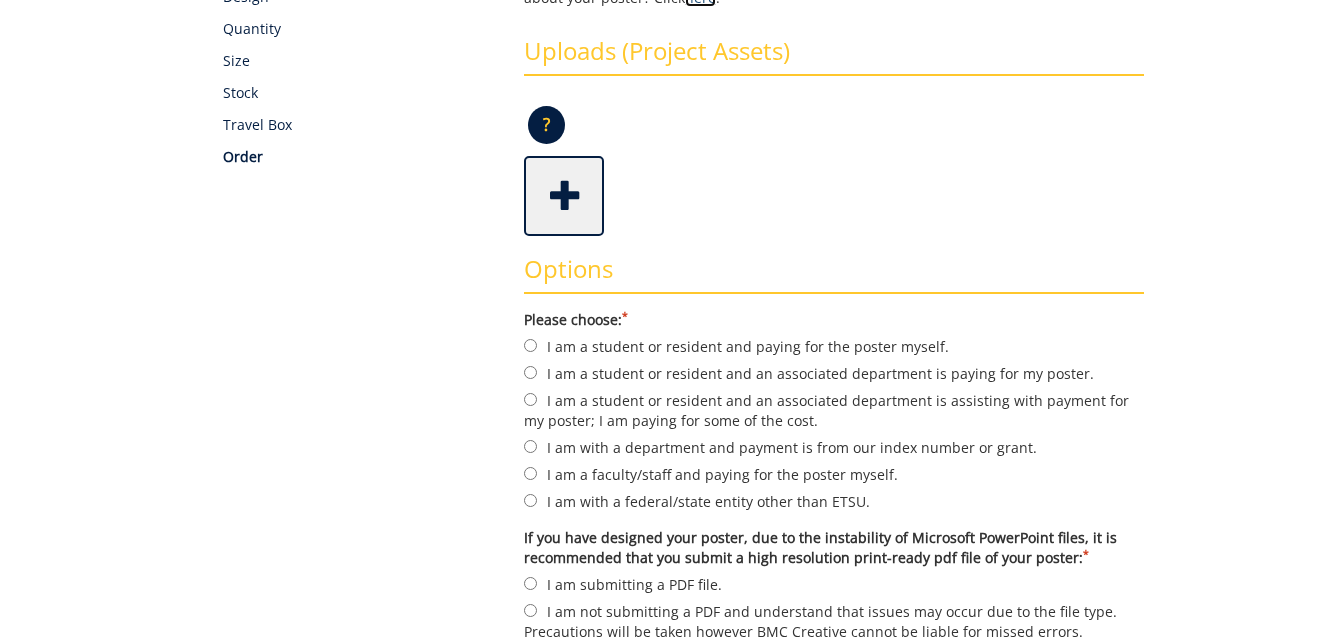 scroll, scrollTop: 400, scrollLeft: 0, axis: vertical 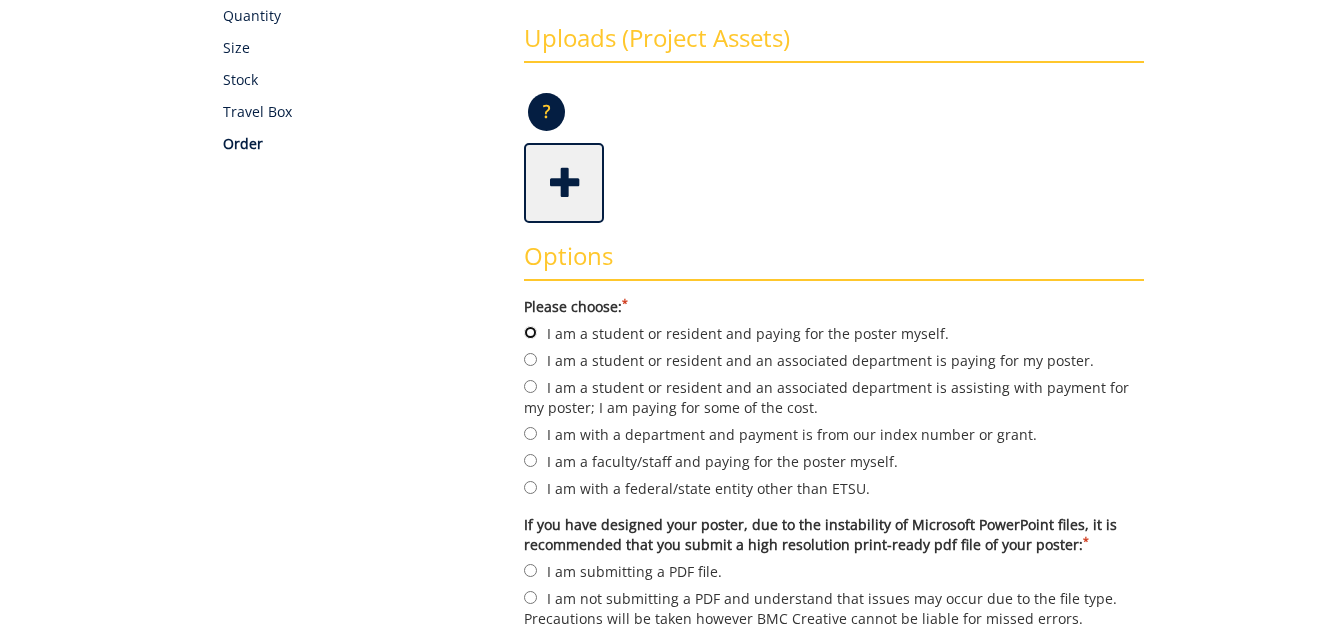 click on "I am a student or resident and paying for the poster myself." at bounding box center [530, 332] 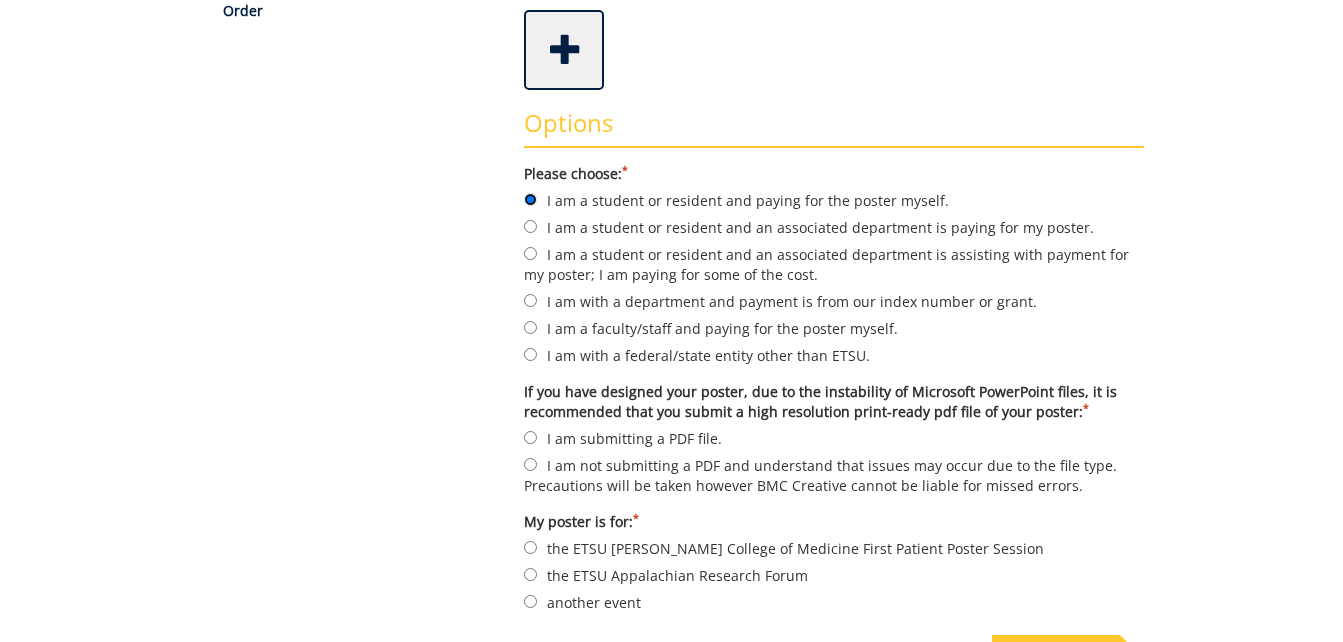 scroll, scrollTop: 613, scrollLeft: 0, axis: vertical 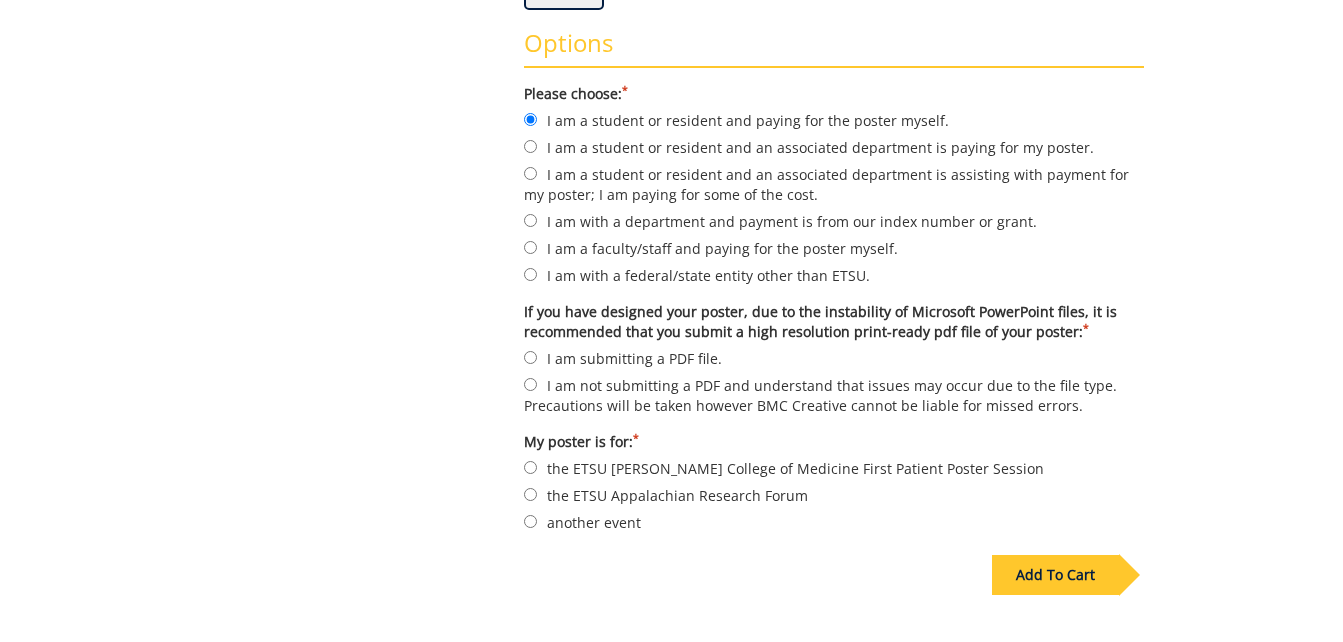 click on "I am submitting a PDF file." at bounding box center (834, 358) 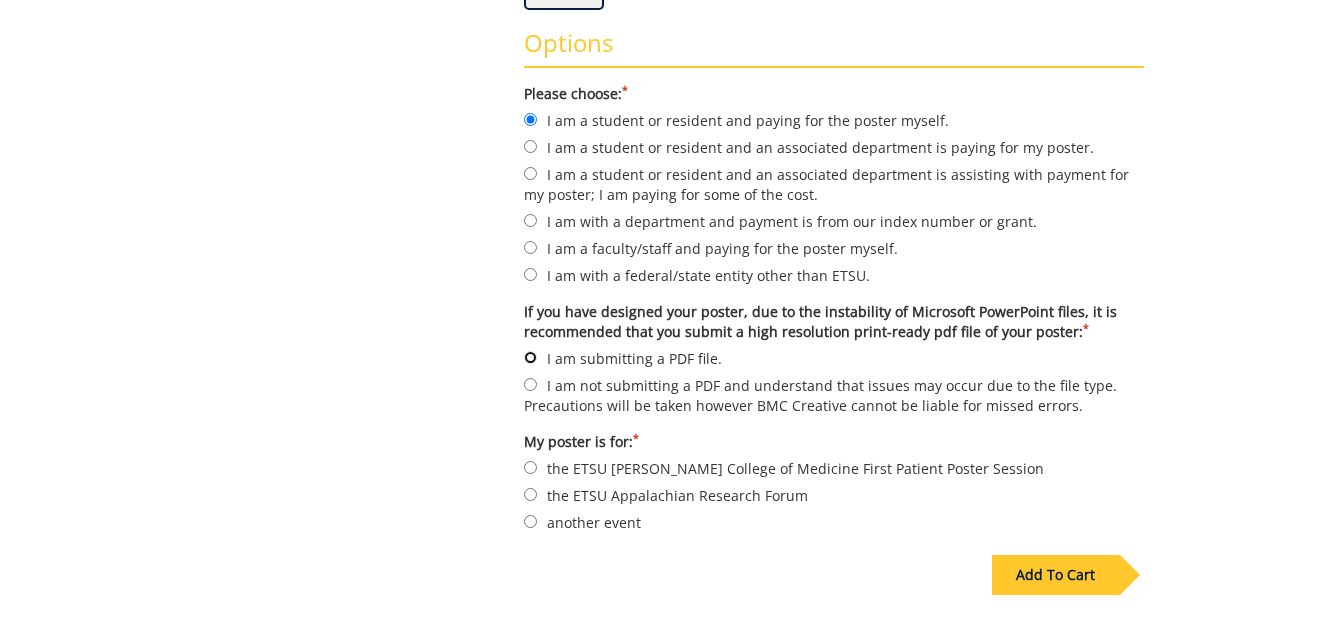 click on "I am submitting a PDF file." at bounding box center [530, 357] 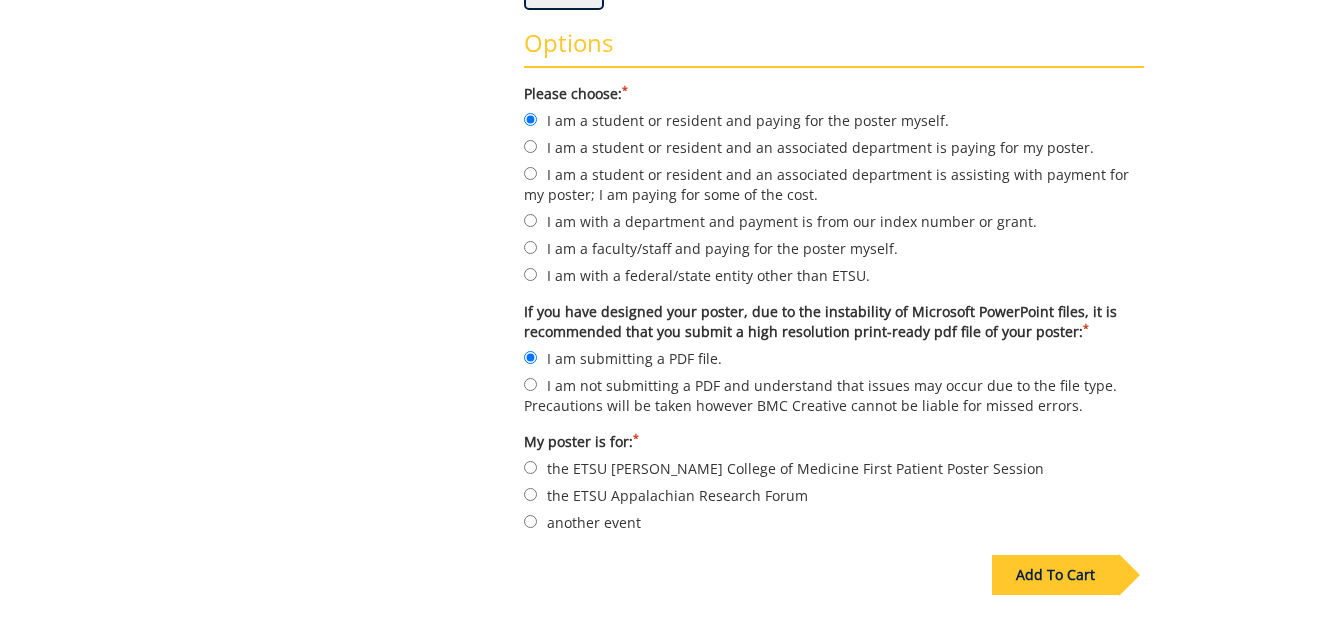 drag, startPoint x: 526, startPoint y: 517, endPoint x: 548, endPoint y: 538, distance: 30.413813 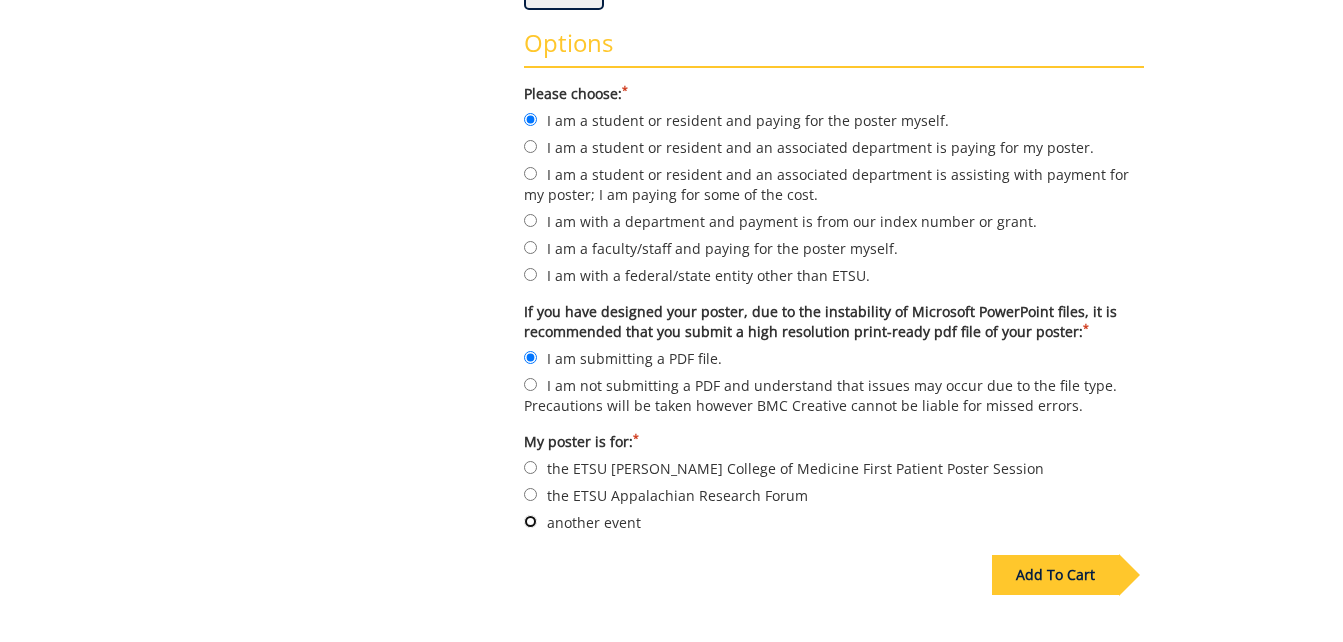 click on "another event" at bounding box center (530, 521) 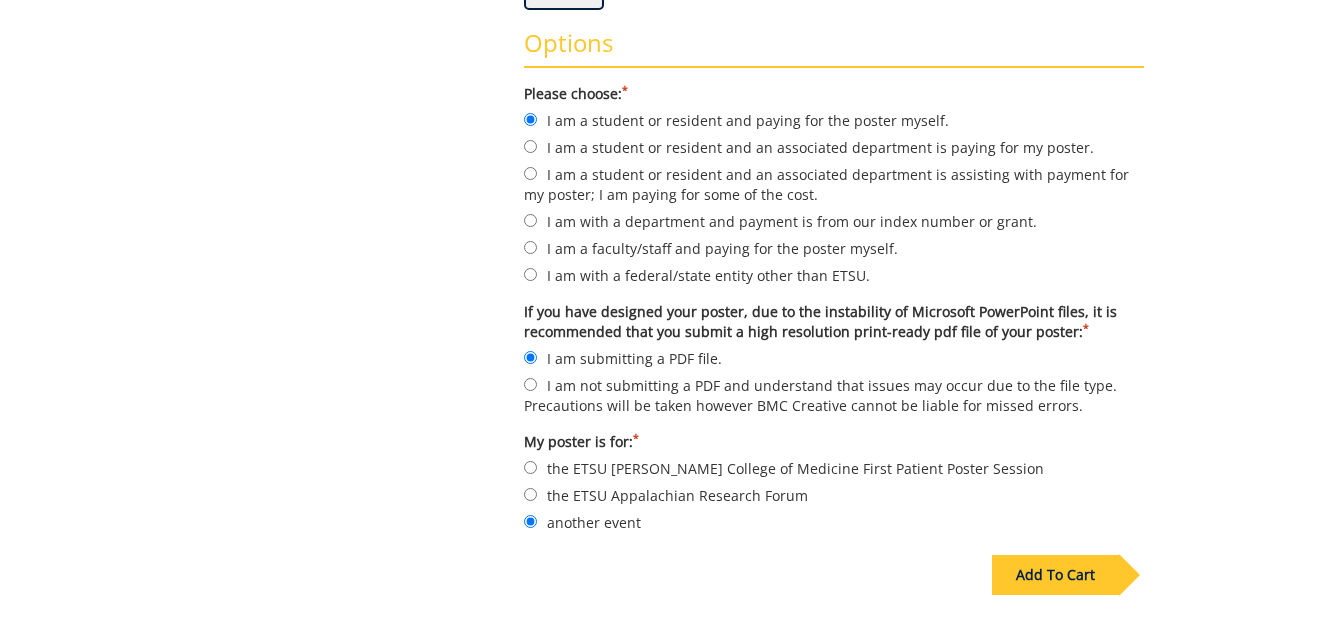 click on "Add To Cart" at bounding box center [1055, 575] 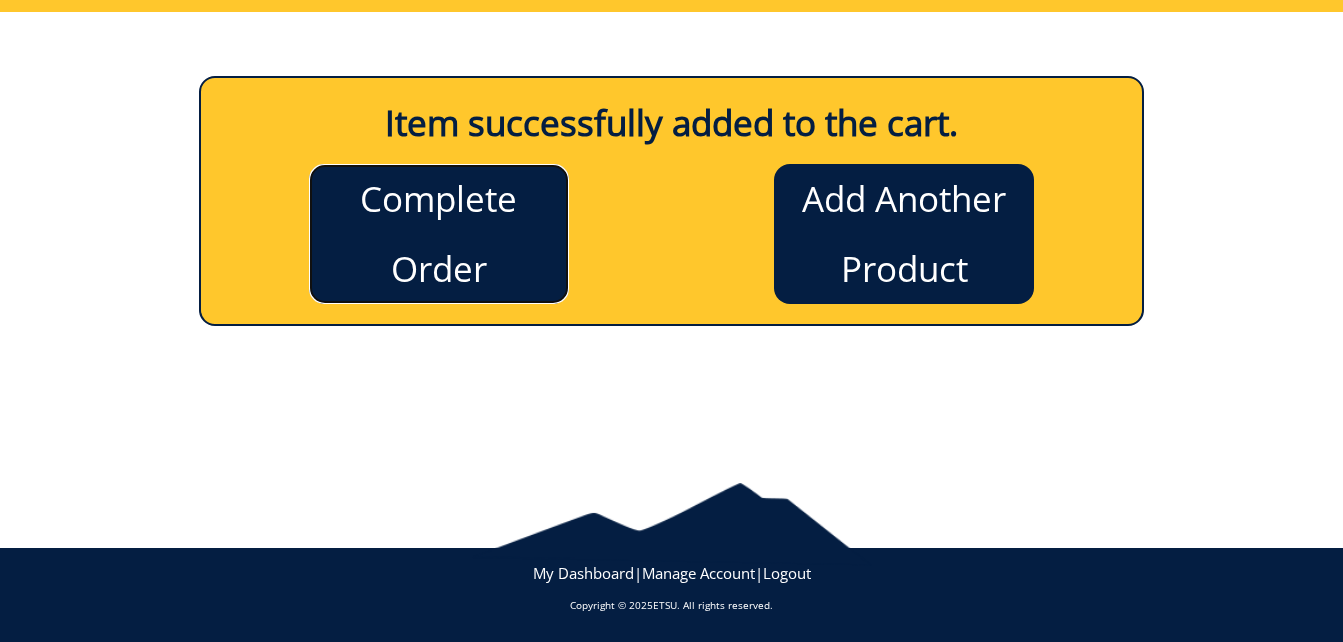 click on "Complete Order" at bounding box center [439, 234] 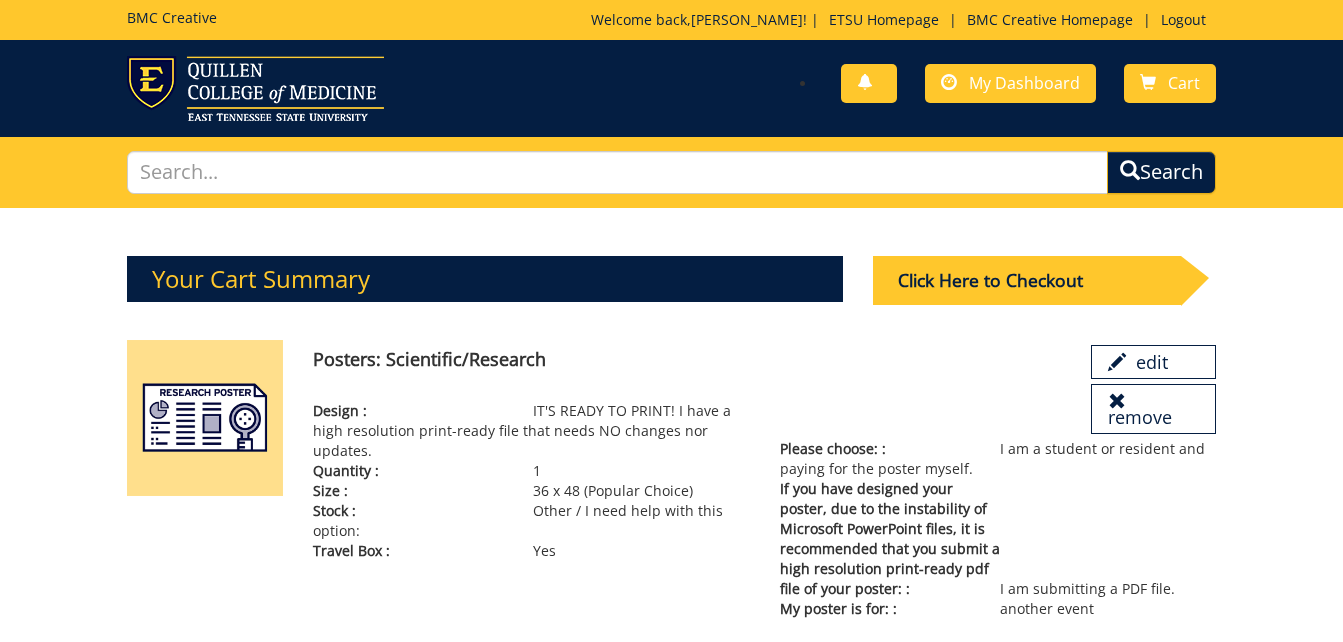 scroll, scrollTop: 0, scrollLeft: 0, axis: both 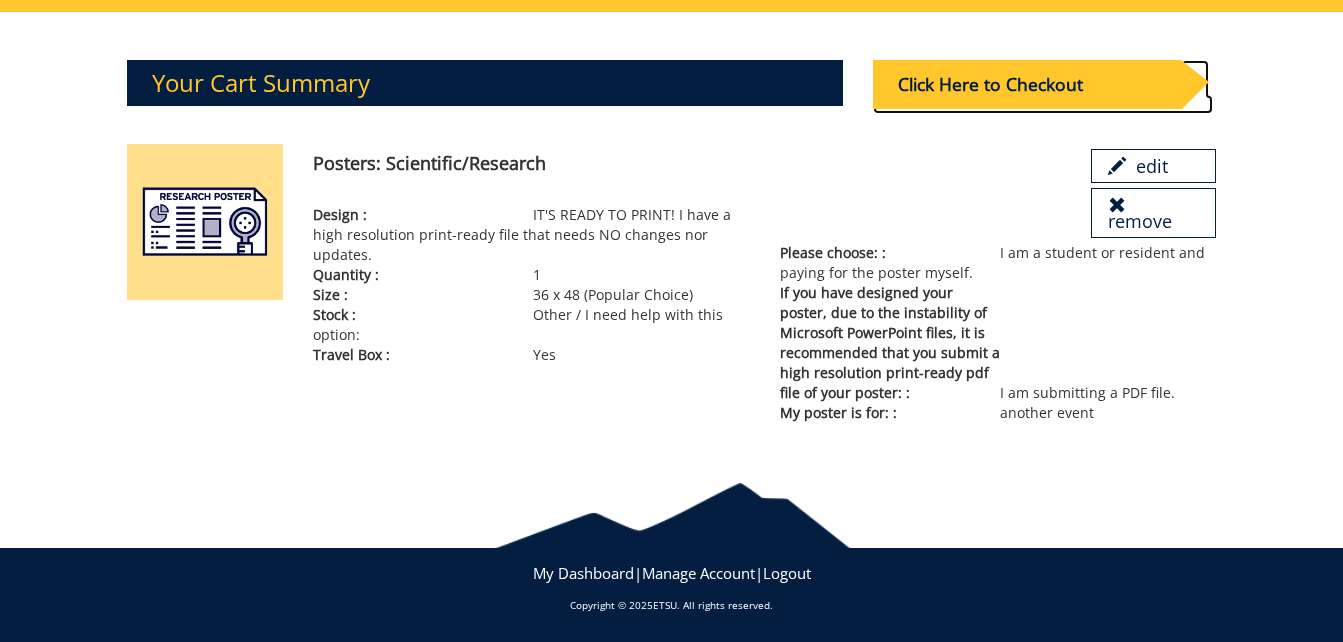 click on "Click Here to Checkout" at bounding box center [1027, 84] 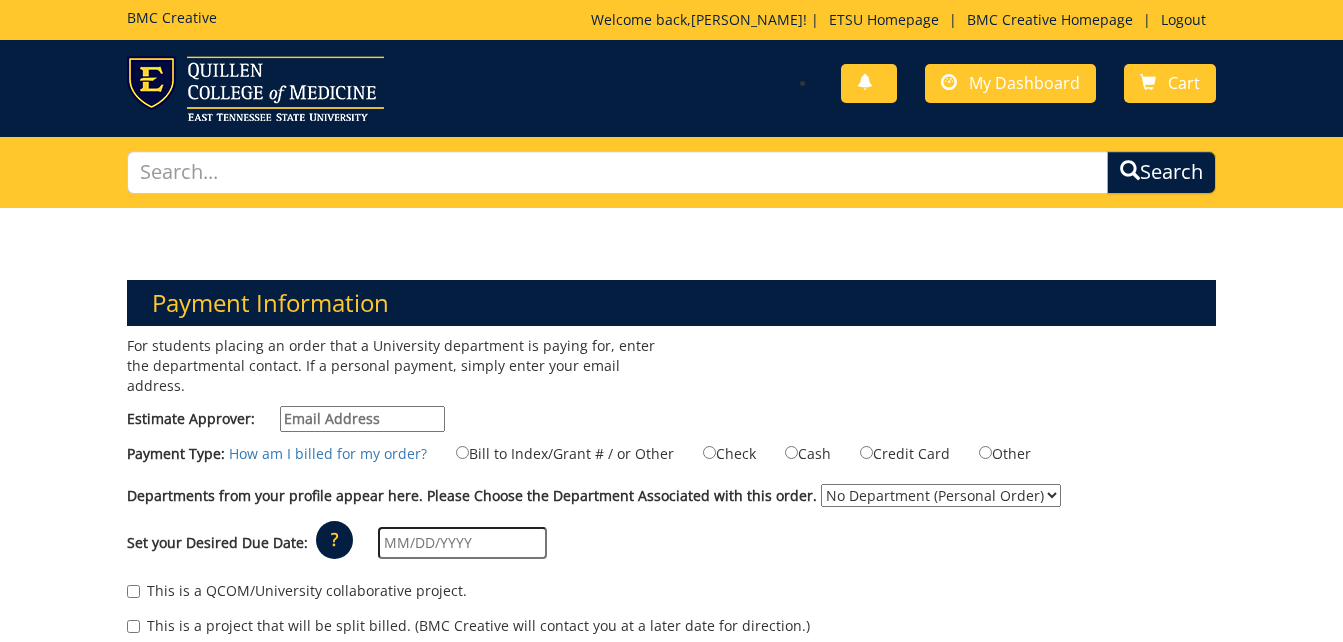 scroll, scrollTop: 0, scrollLeft: 0, axis: both 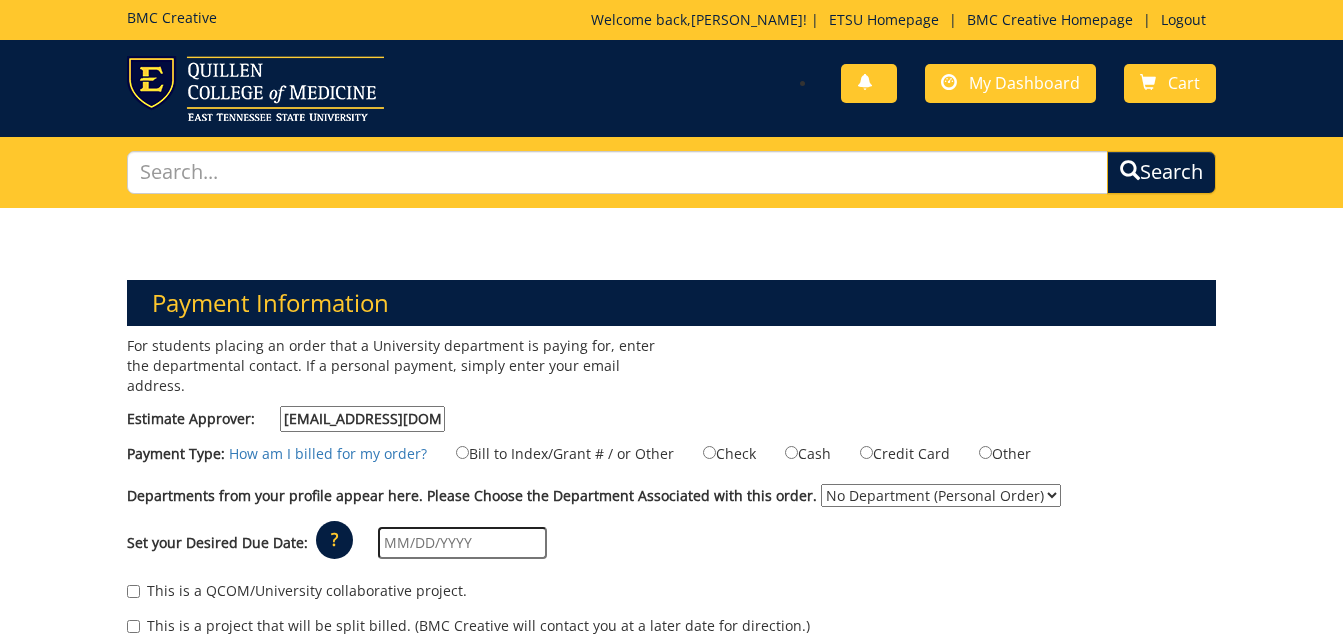 type on "zdnf2@etsu.edu" 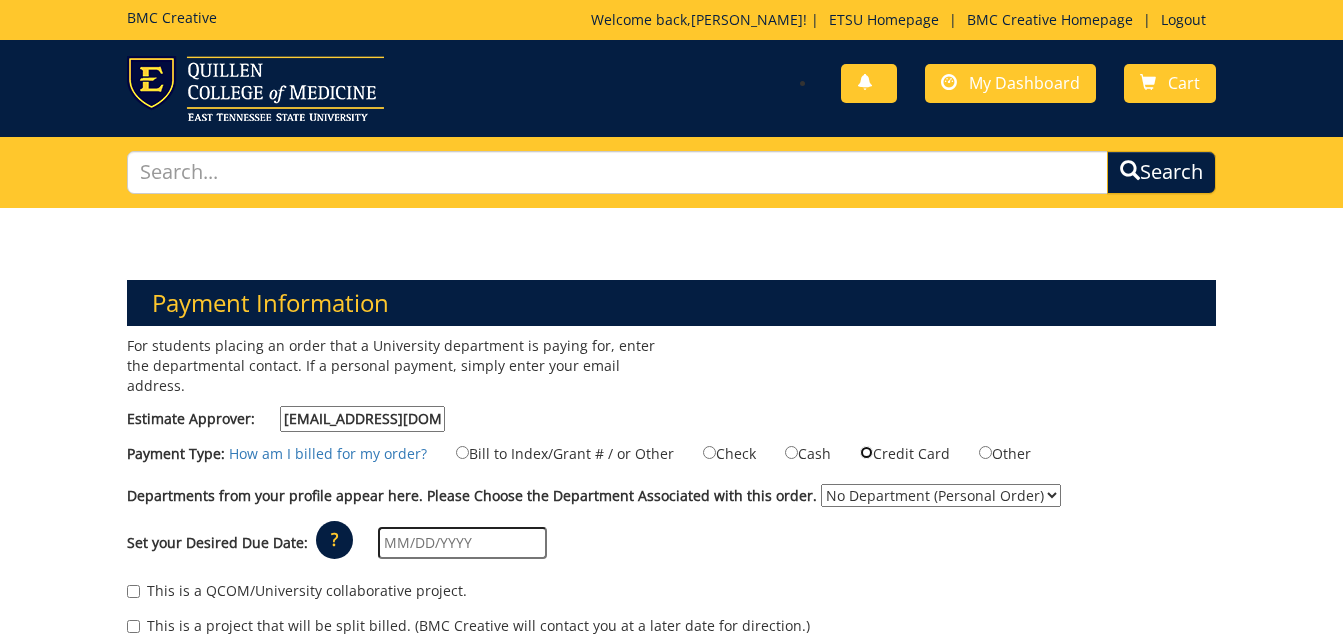 click on "Credit
Card" at bounding box center [866, 452] 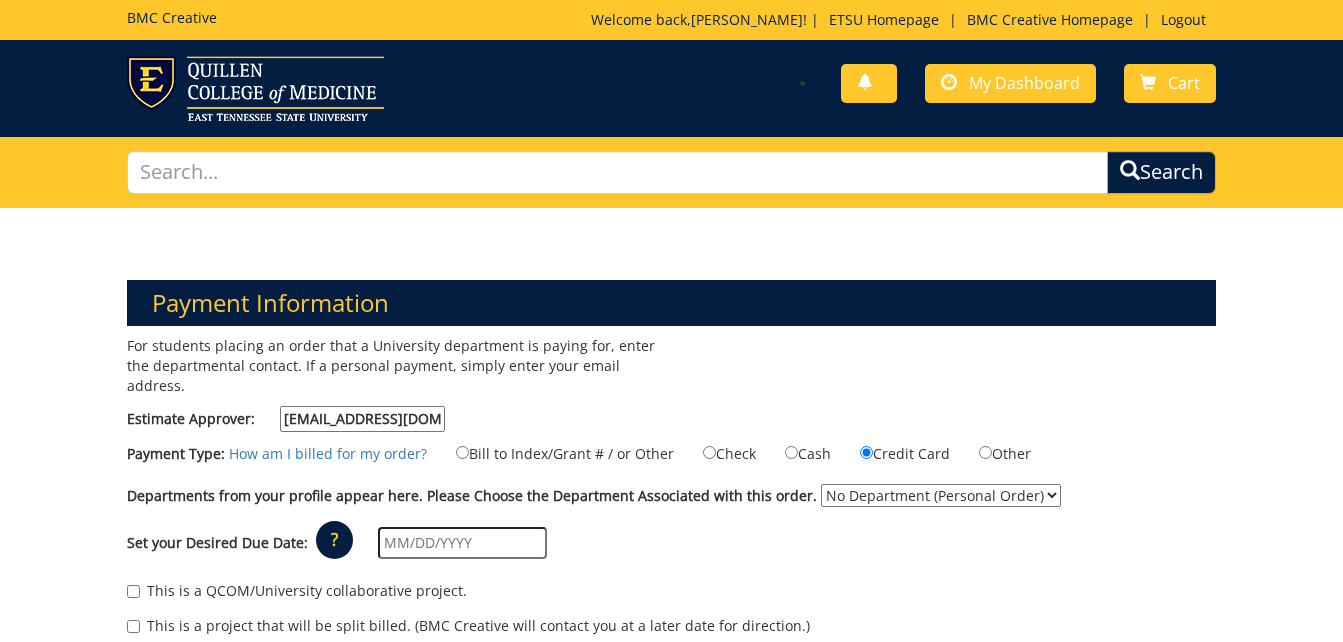 click on "No Department (Personal Order)
Nursing (NUR)" at bounding box center [941, 495] 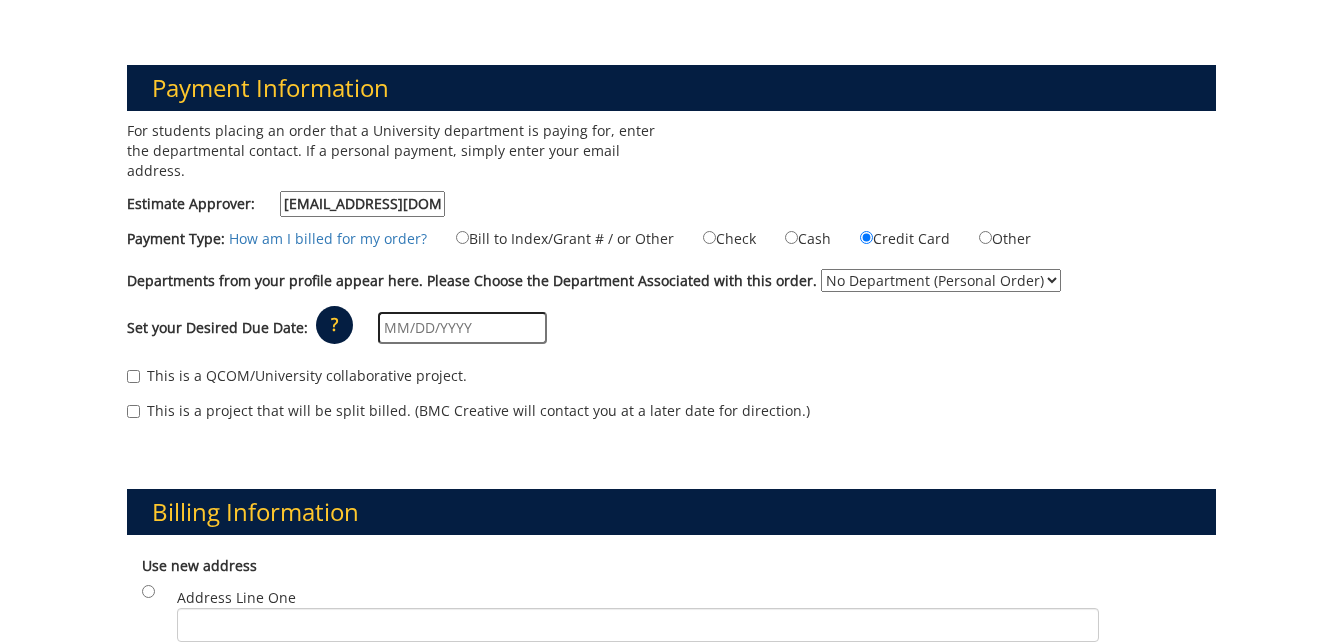 scroll, scrollTop: 227, scrollLeft: 0, axis: vertical 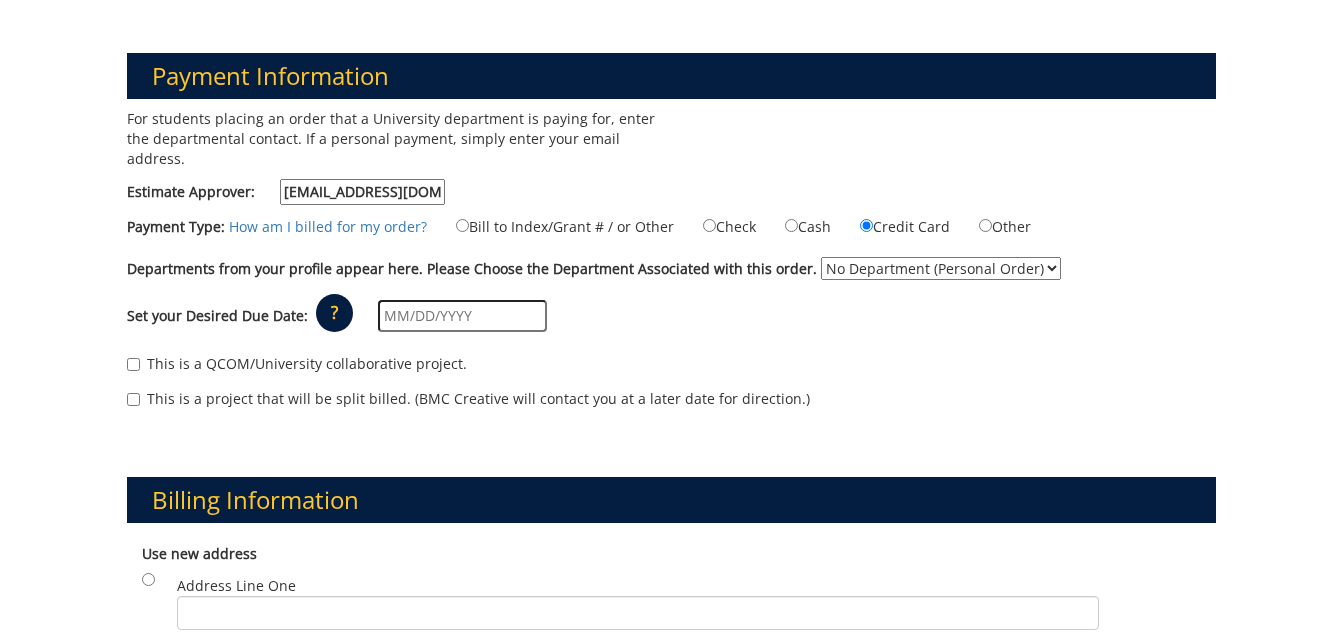click at bounding box center (462, 316) 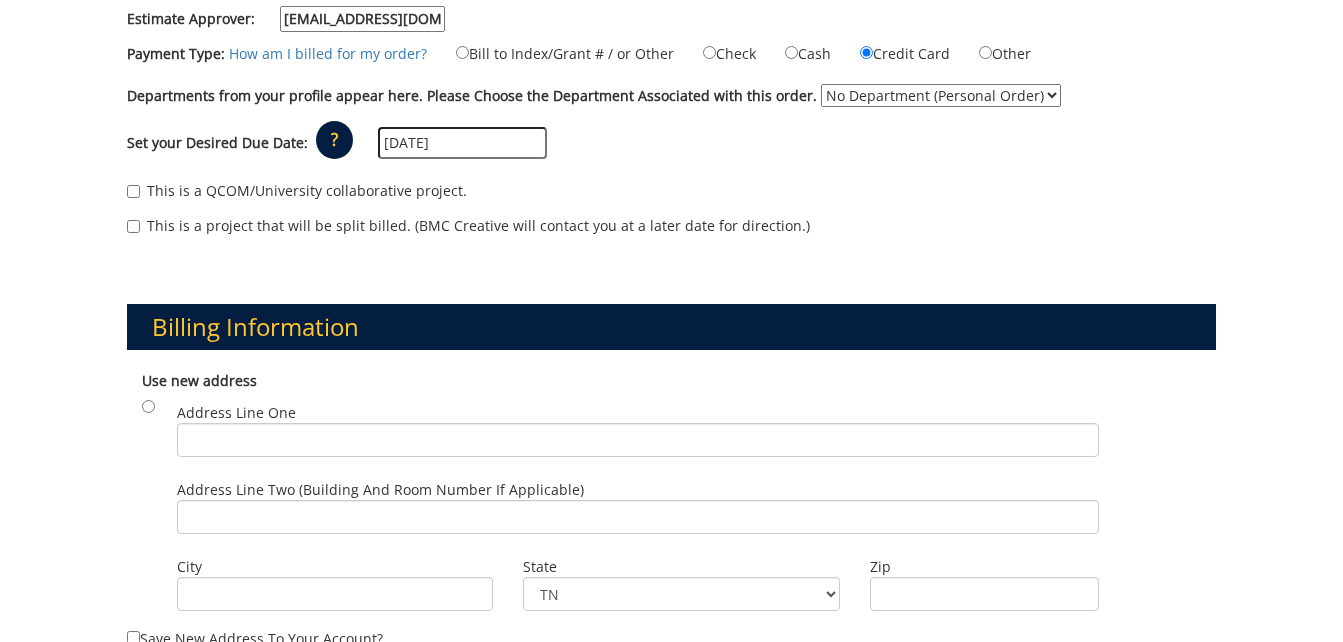 scroll, scrollTop: 427, scrollLeft: 0, axis: vertical 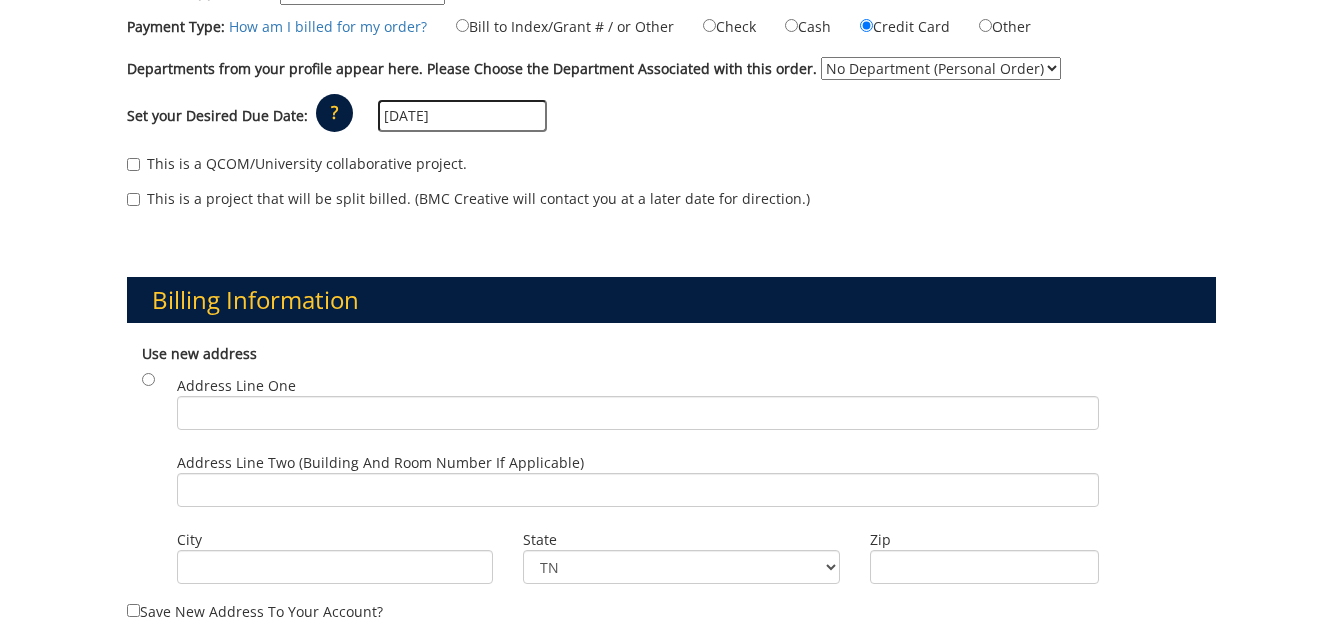 type on "[DATE]" 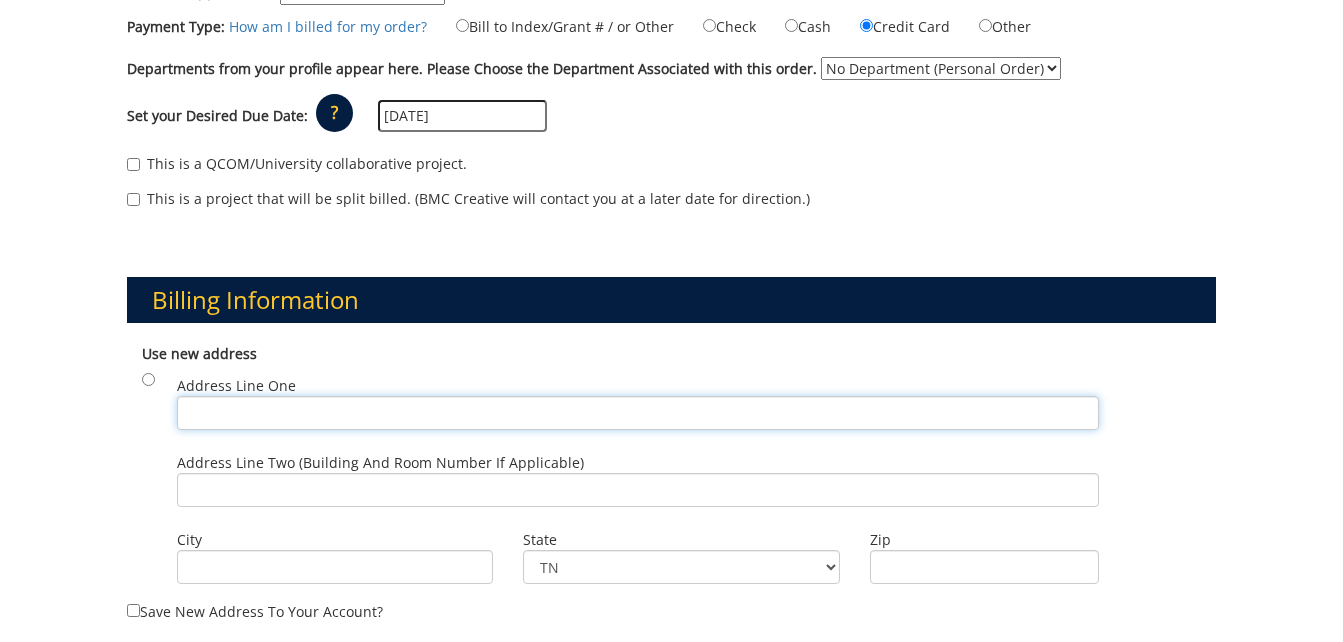 click on "Address Line One" at bounding box center [638, 413] 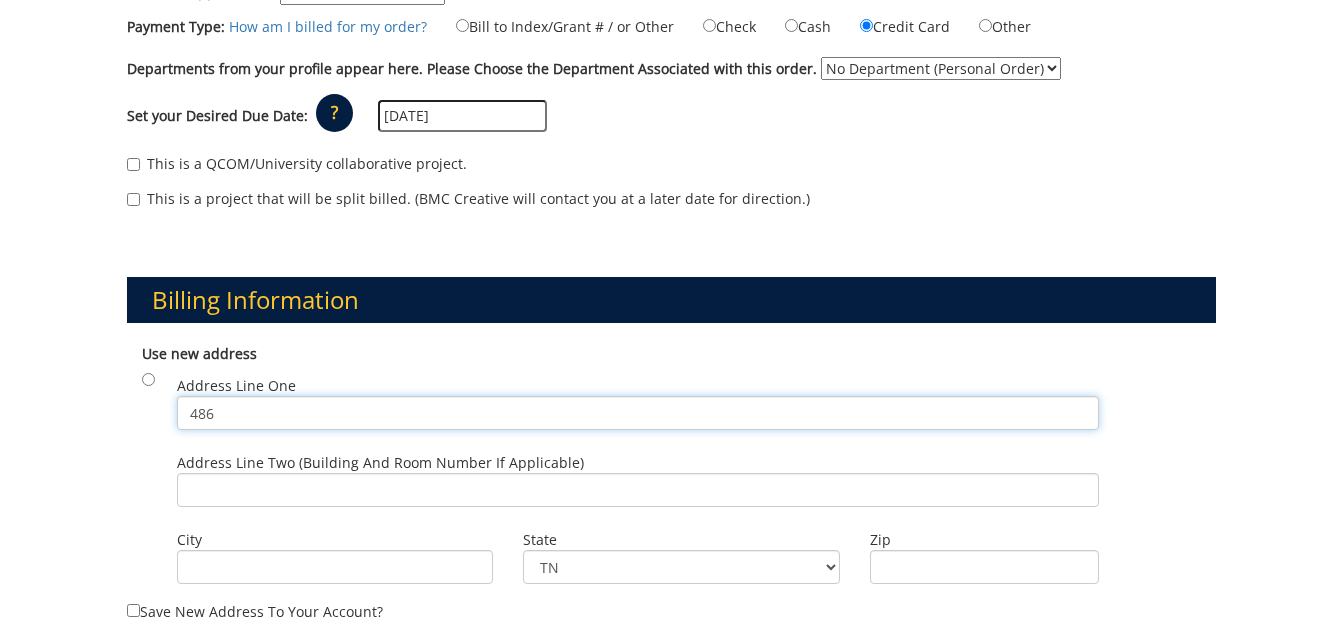 type on "486 Highway 133" 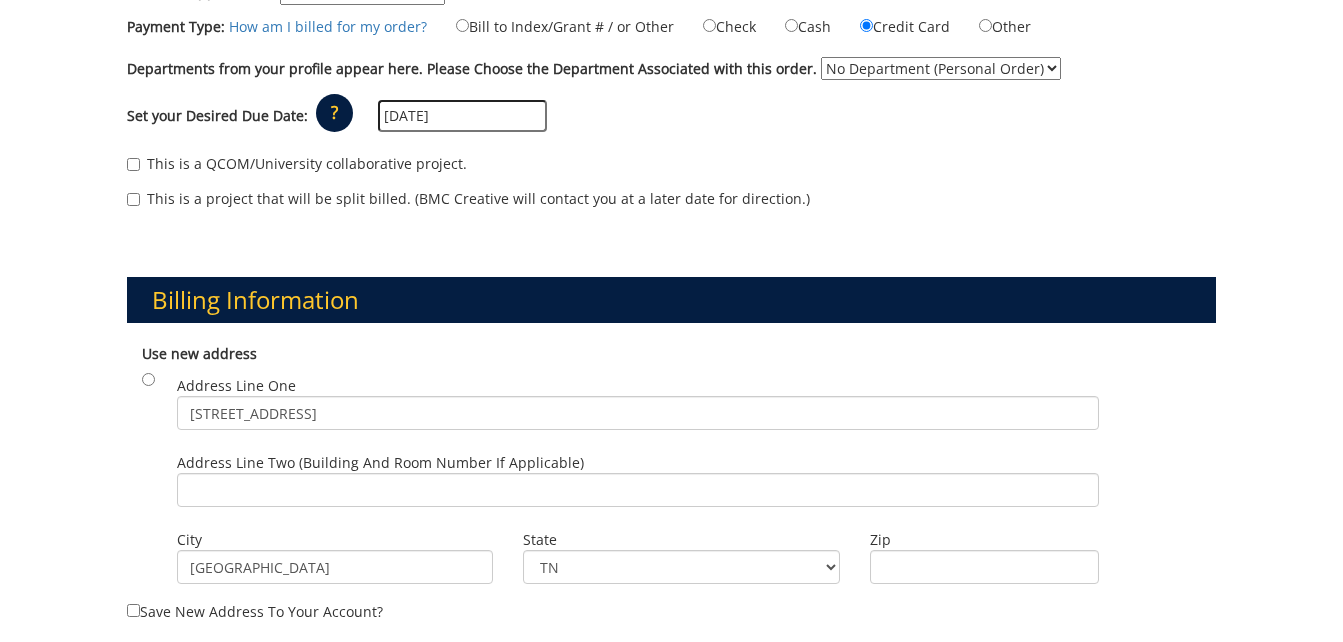 type on "37688" 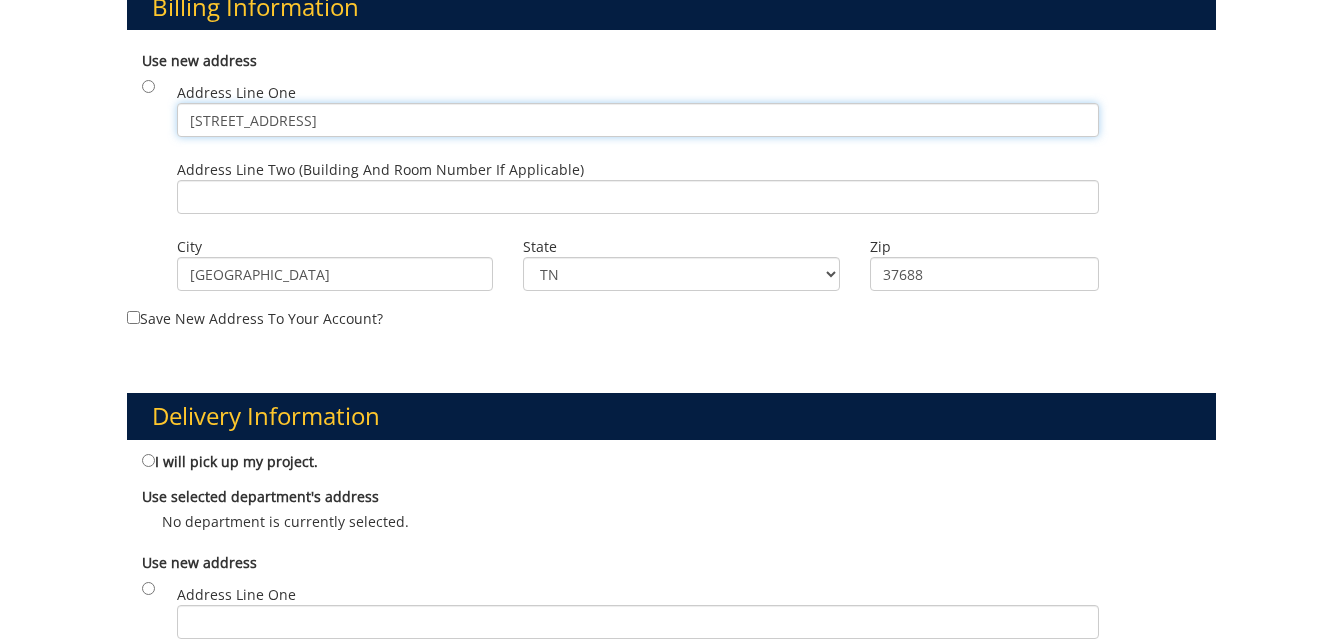 scroll, scrollTop: 880, scrollLeft: 0, axis: vertical 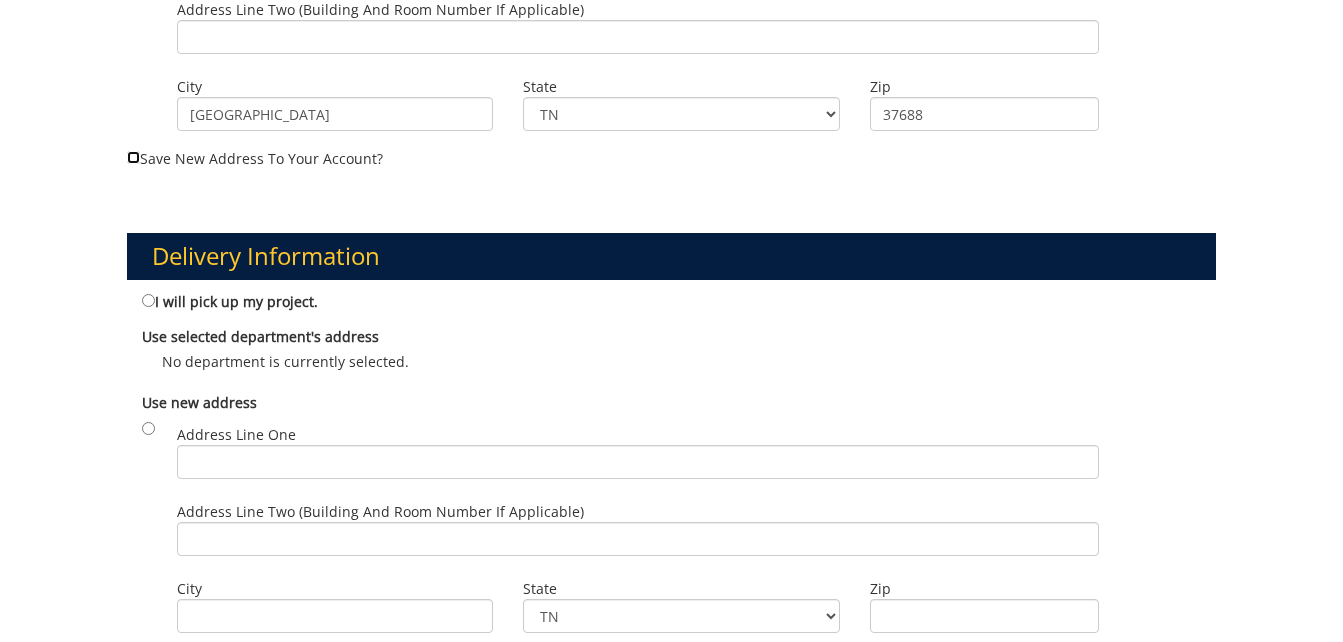 click on "Save new
address to your account?" at bounding box center [133, 157] 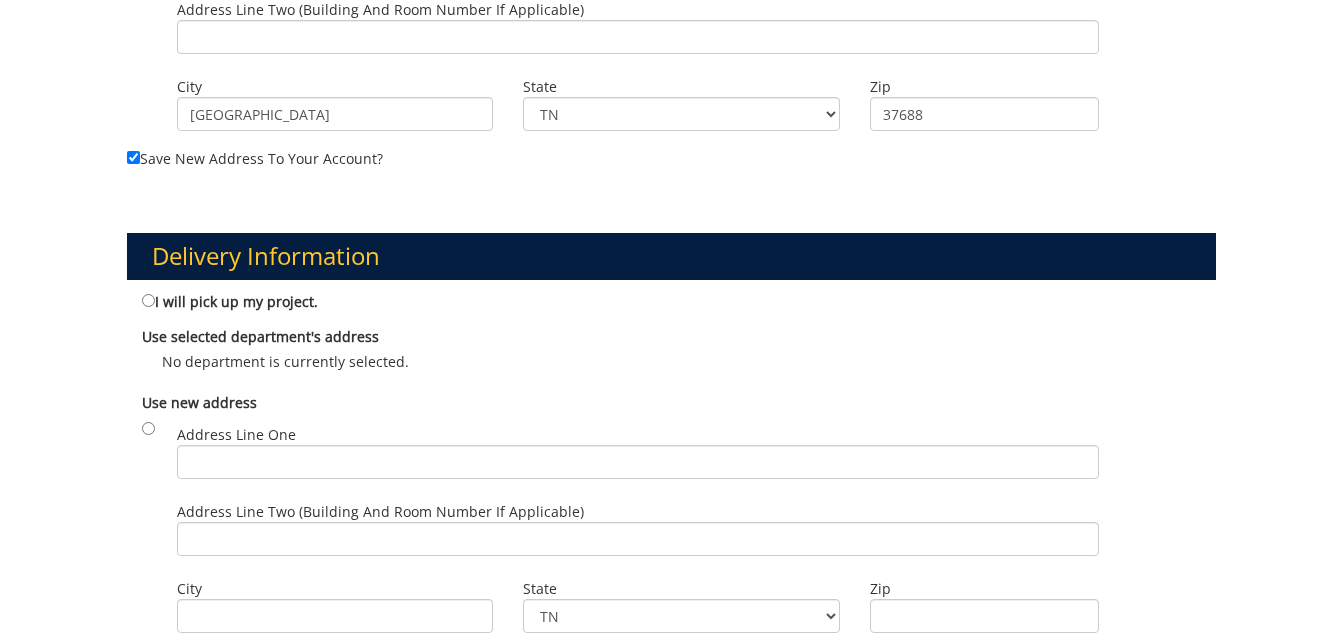 click on "I will
pick up my project." at bounding box center (230, 301) 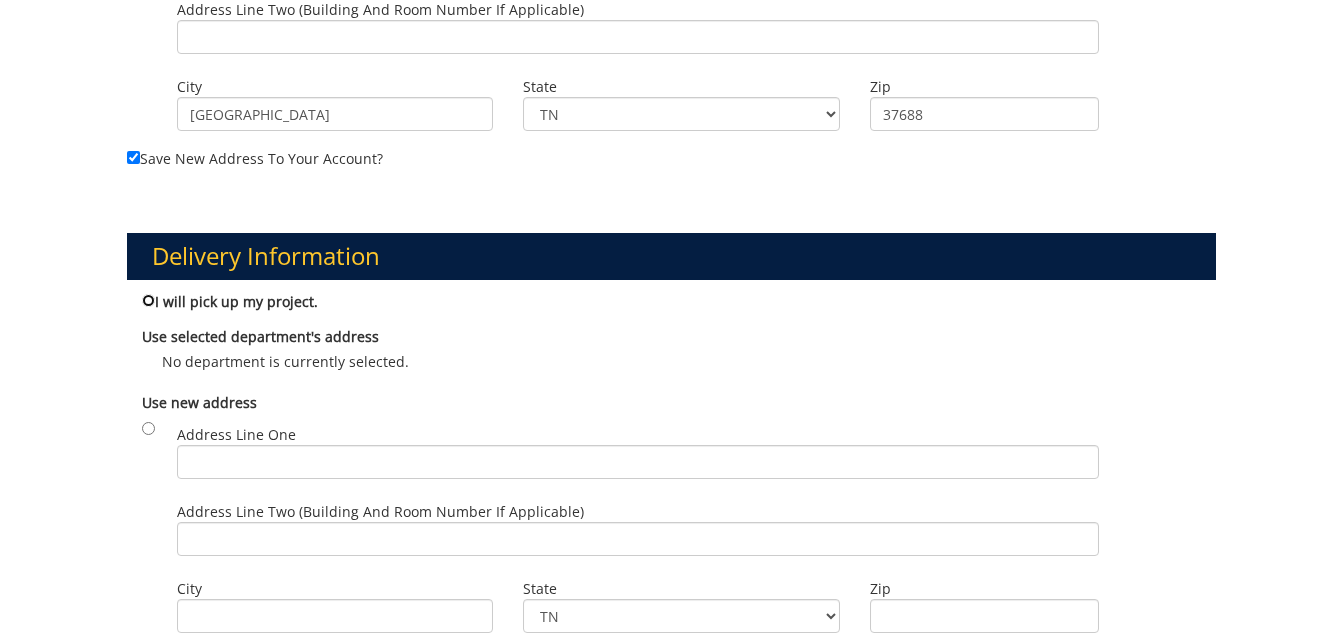 click on "I will
pick up my project." at bounding box center (148, 300) 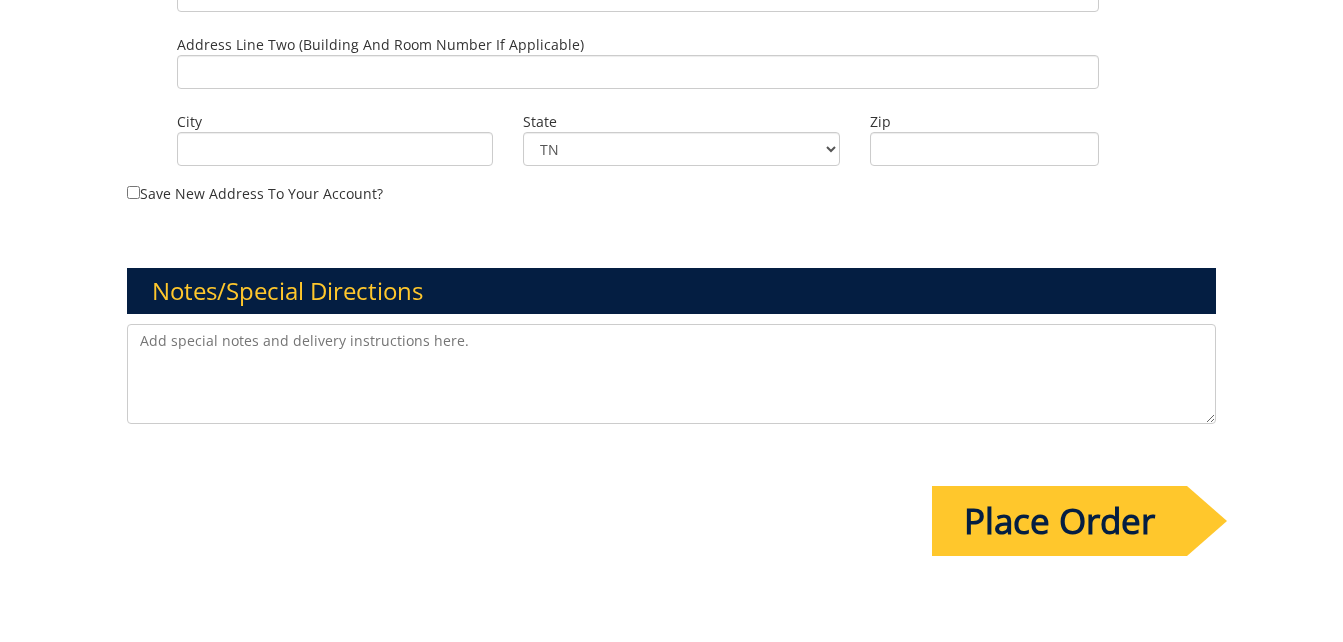 scroll, scrollTop: 1373, scrollLeft: 0, axis: vertical 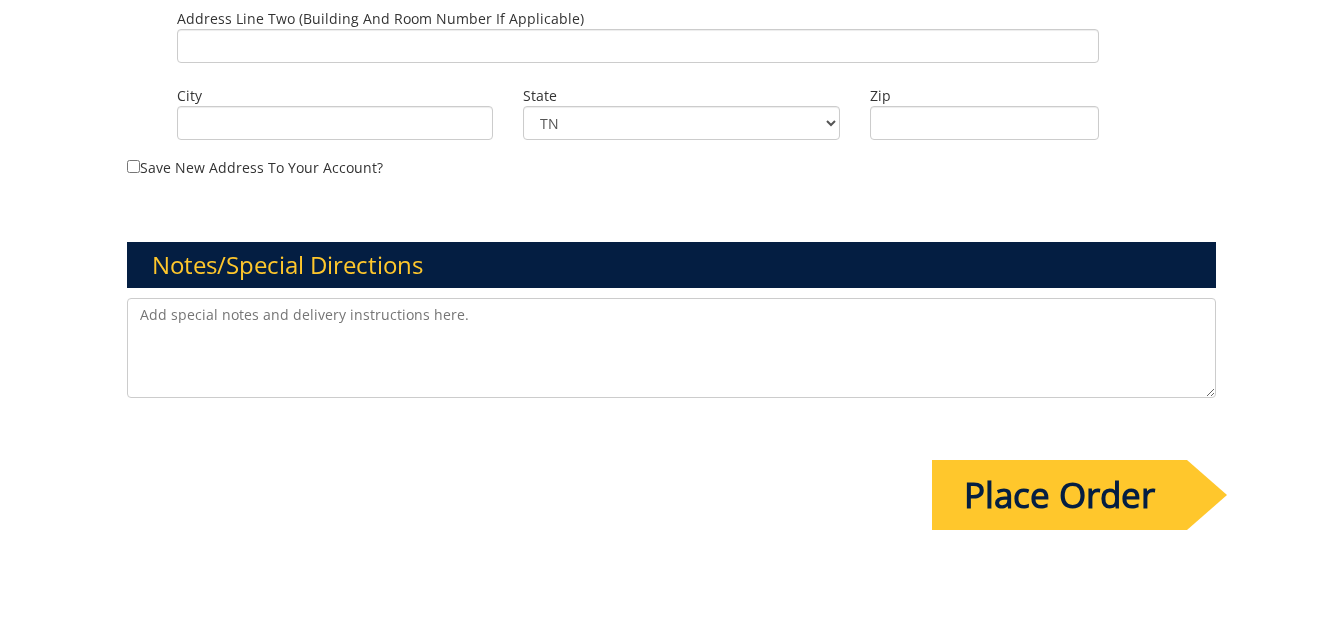 click on "Place Order" at bounding box center (1059, 495) 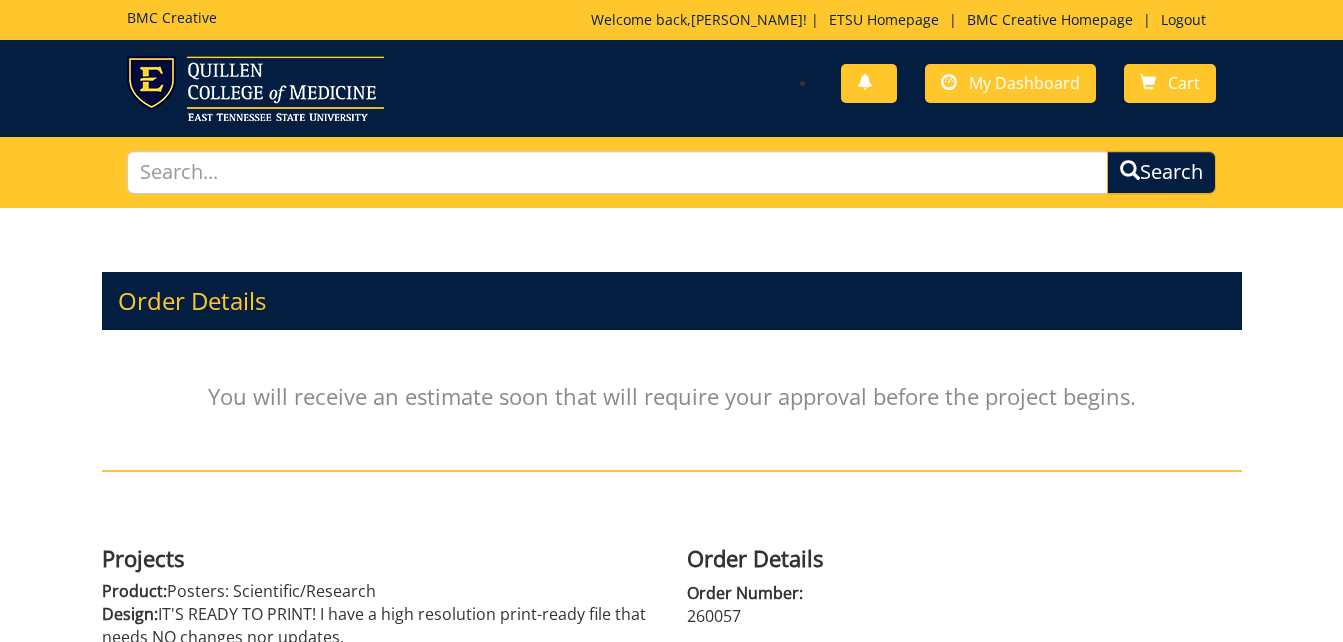 scroll, scrollTop: 0, scrollLeft: 0, axis: both 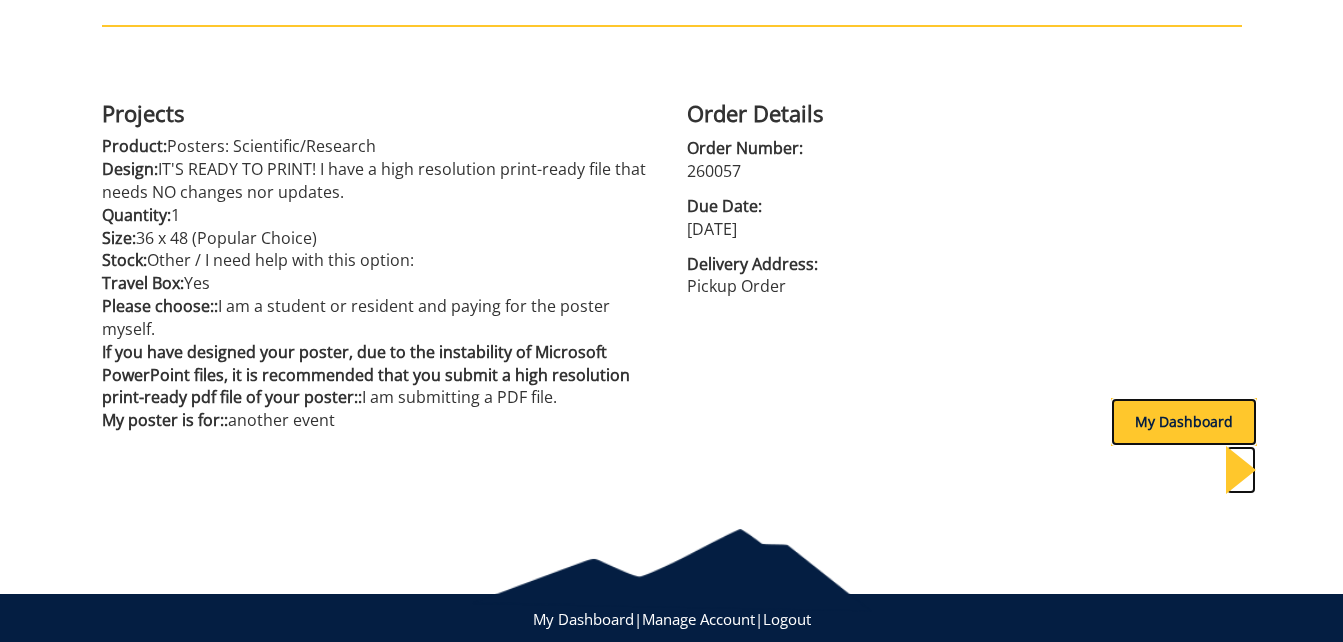 drag, startPoint x: 1146, startPoint y: 419, endPoint x: 1132, endPoint y: 431, distance: 18.439089 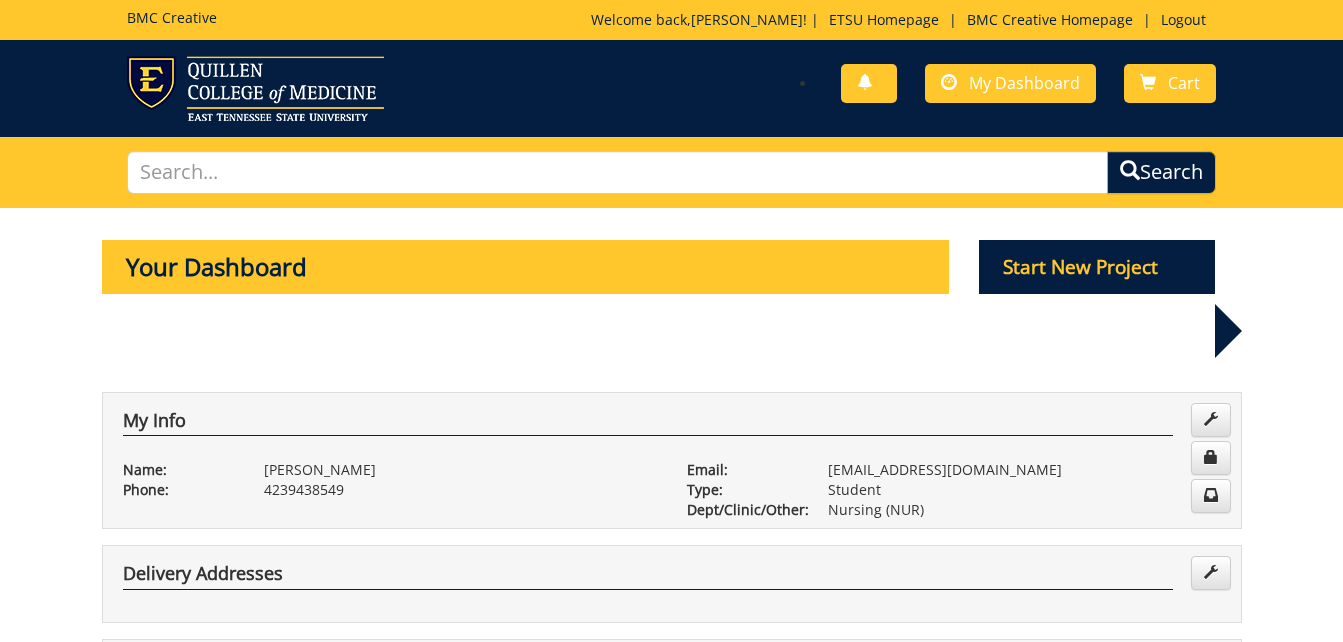 scroll, scrollTop: 0, scrollLeft: 0, axis: both 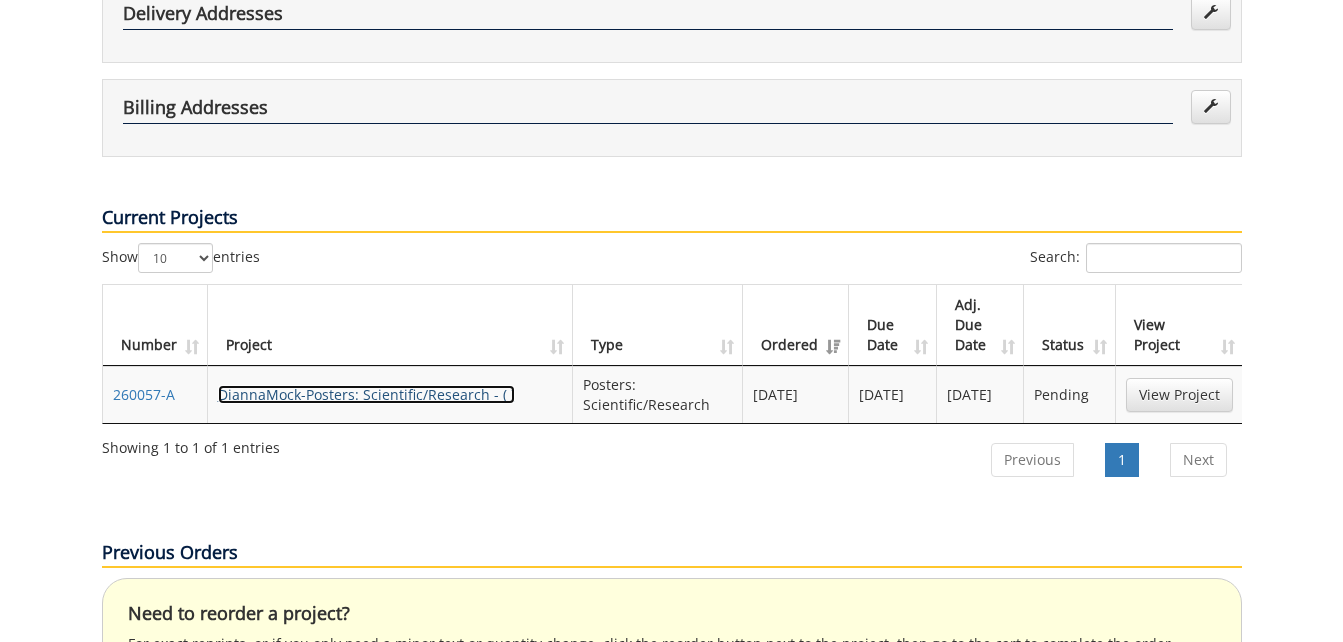 click on "DiannaMock-Posters: Scientific/Research - (
)" at bounding box center (366, 394) 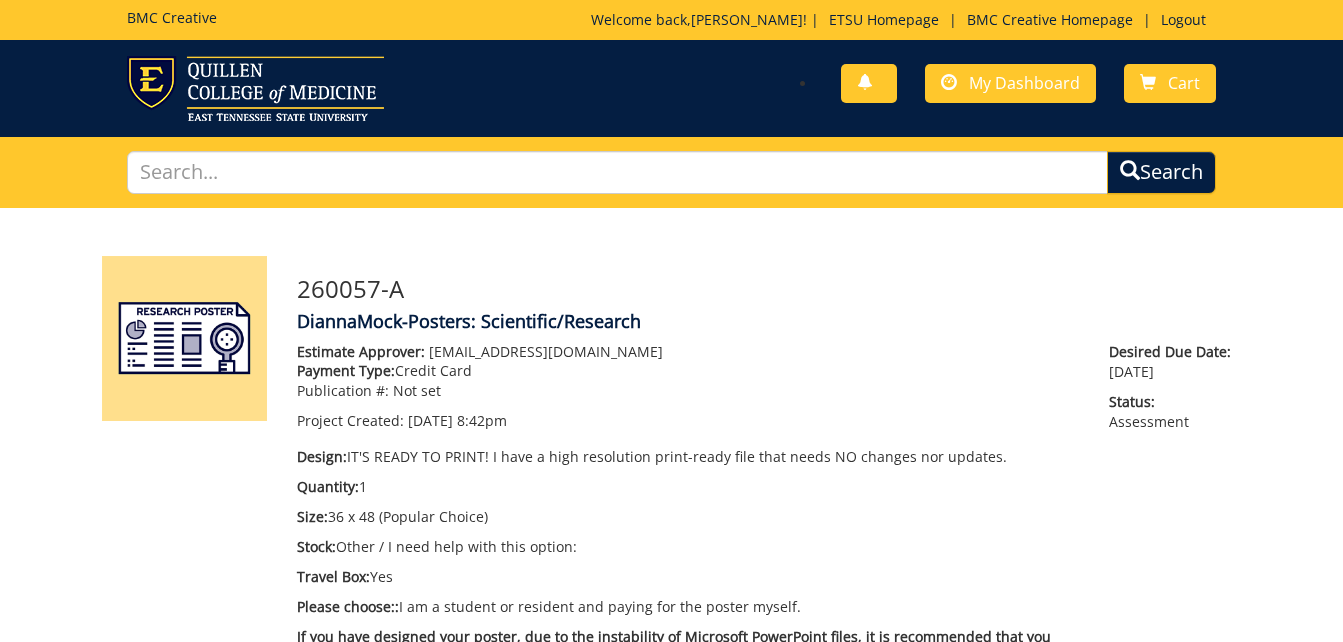 scroll, scrollTop: 0, scrollLeft: 0, axis: both 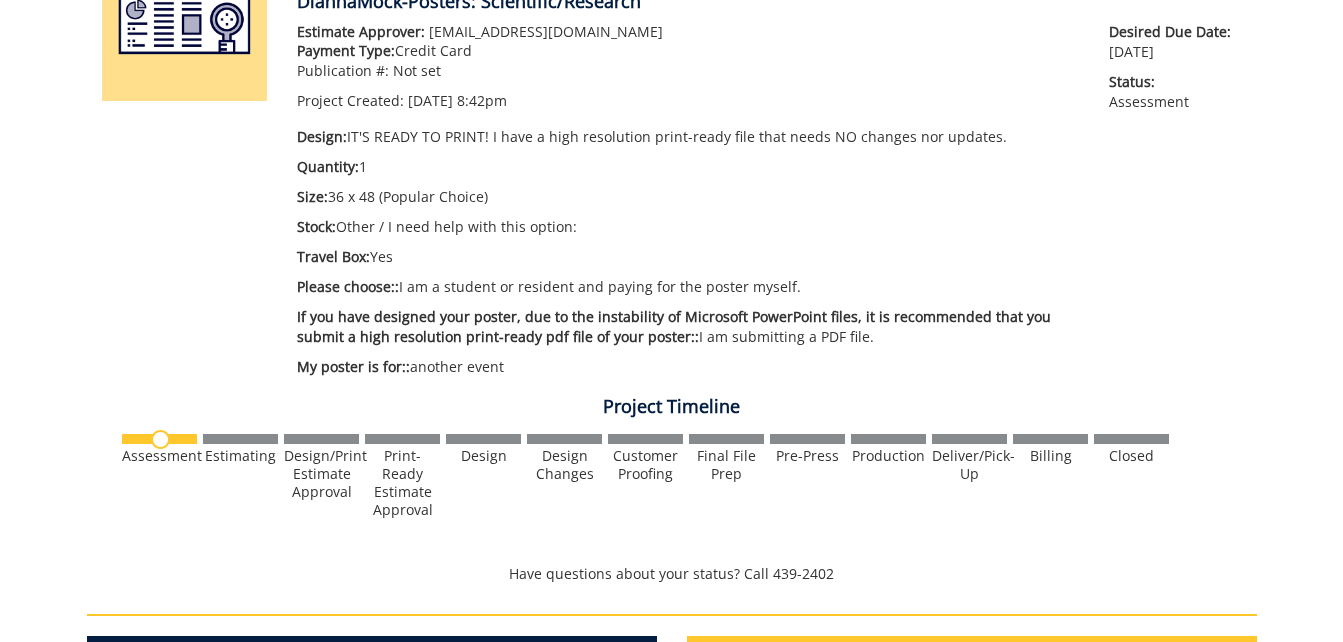 drag, startPoint x: 1221, startPoint y: 389, endPoint x: 1279, endPoint y: 388, distance: 58.00862 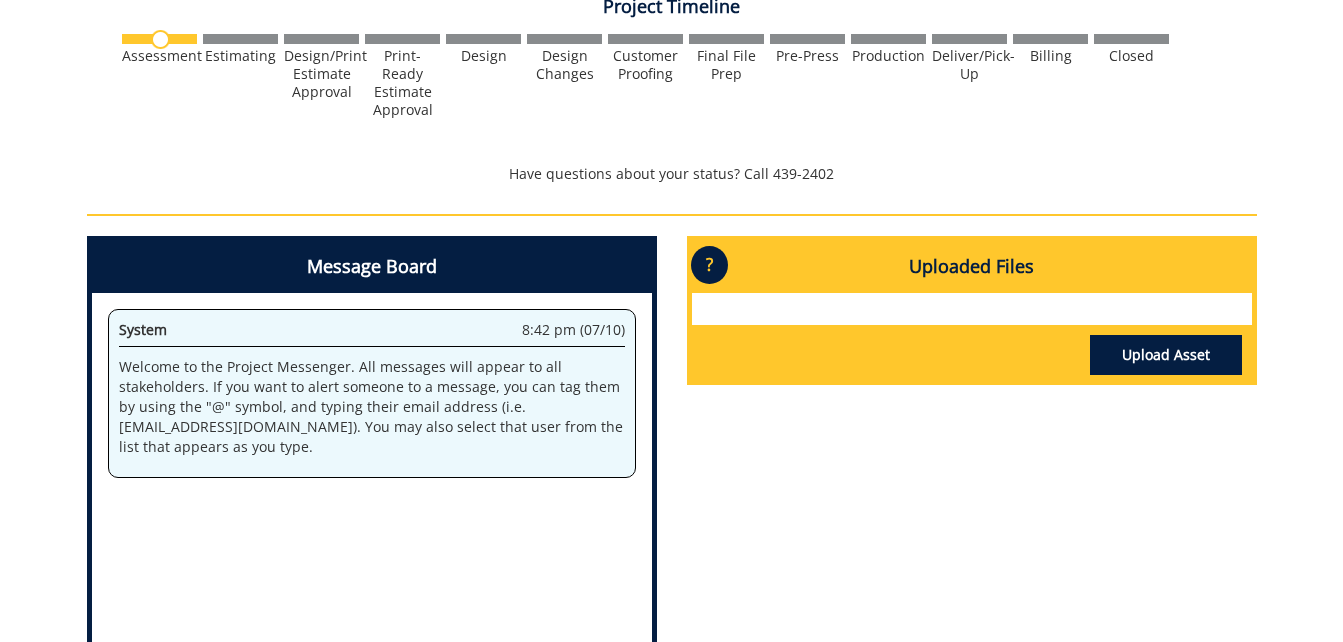 scroll, scrollTop: 760, scrollLeft: 0, axis: vertical 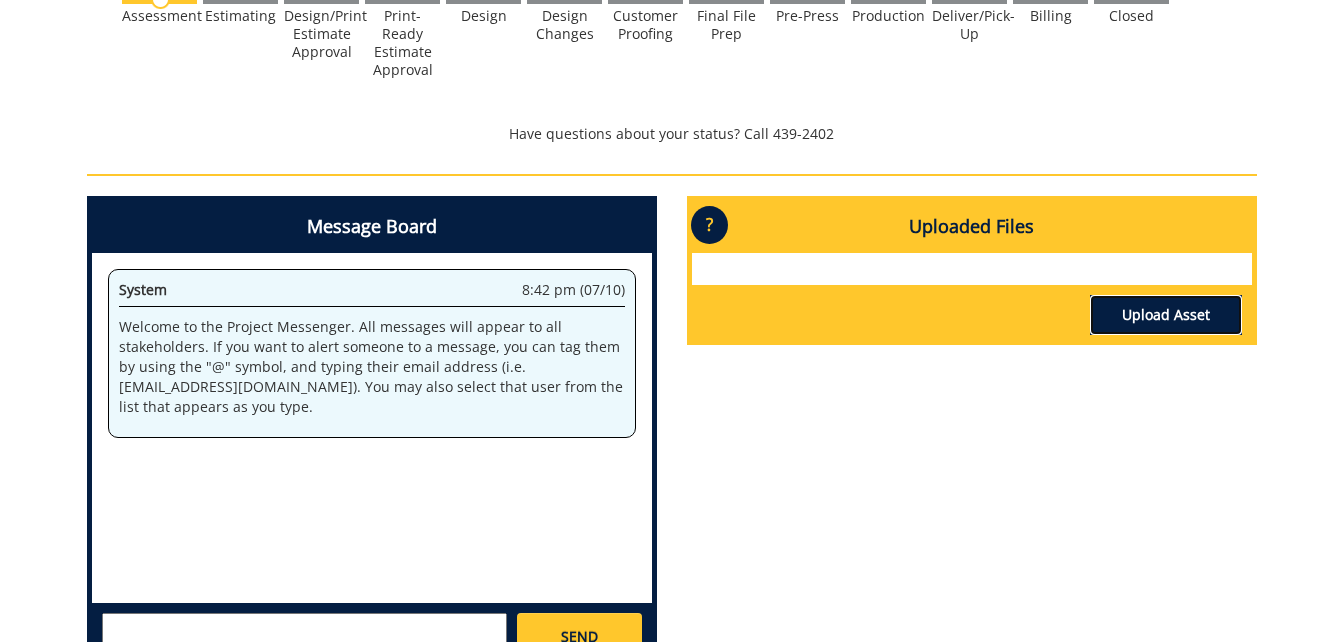 click on "Upload
Asset" at bounding box center (1166, 315) 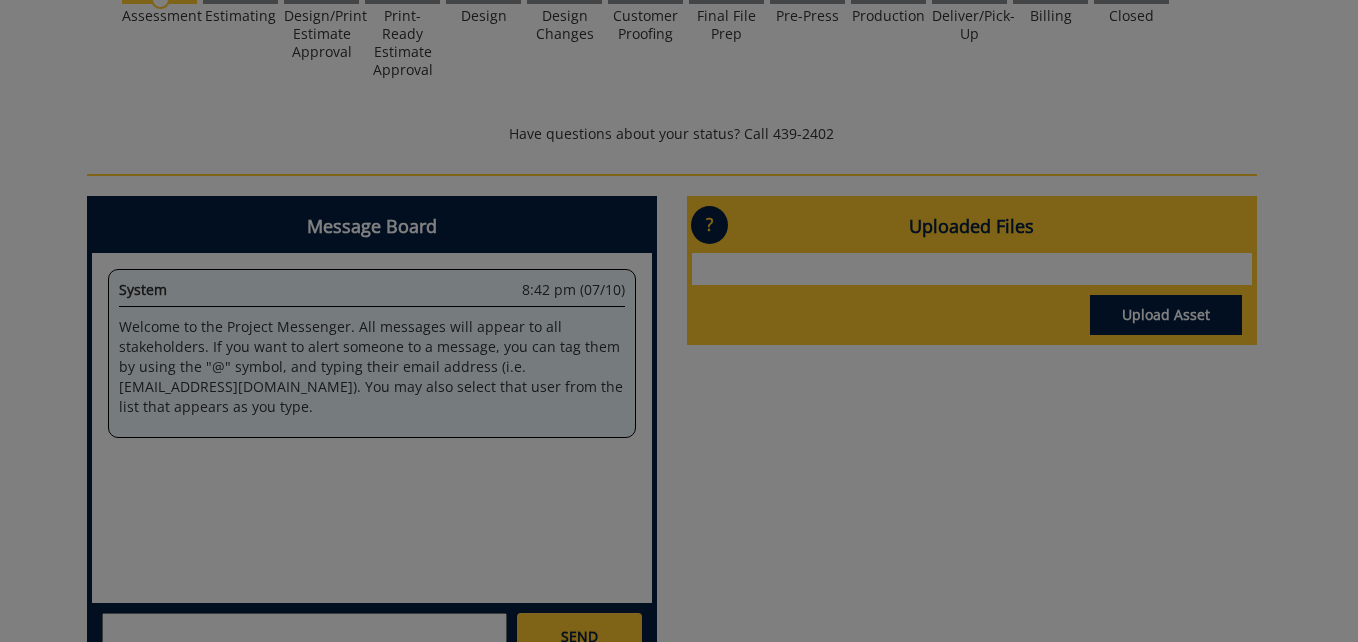 click on "BMC Creative
Welcome back,  [PERSON_NAME] !
|
ETSU Homepage  |
BMC Creative
Homepage
|  Logout" at bounding box center (679, 61) 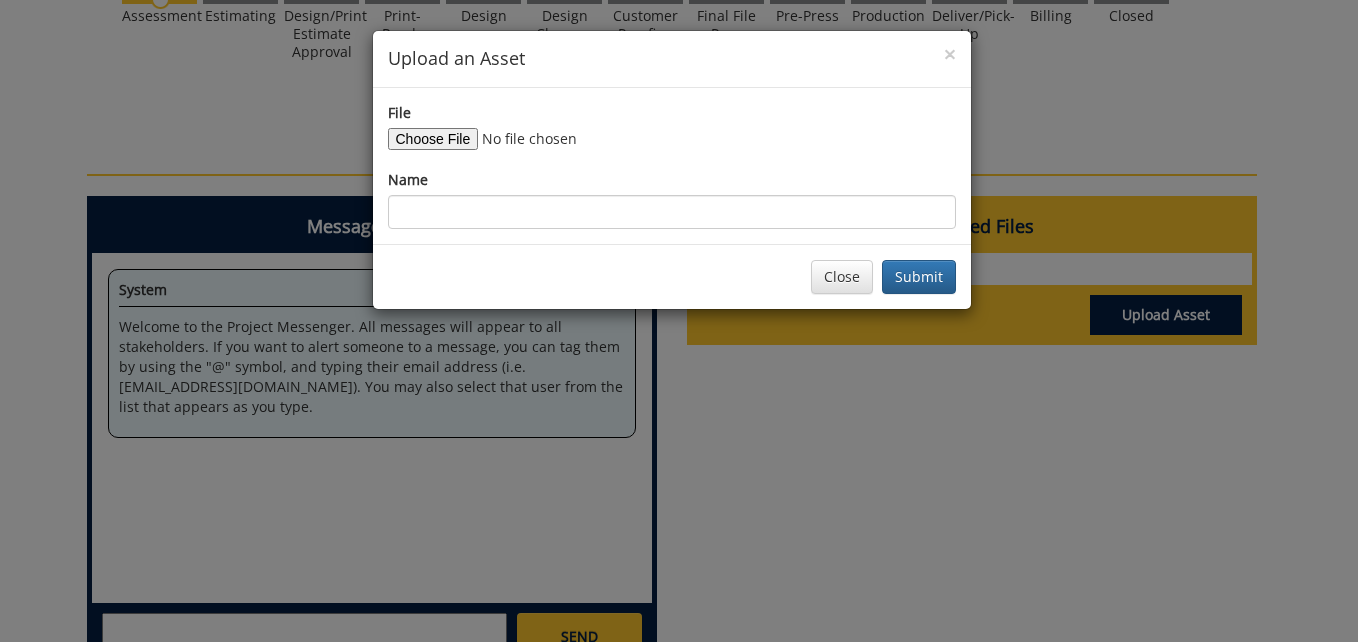 drag, startPoint x: 423, startPoint y: 138, endPoint x: 553, endPoint y: 64, distance: 149.58609 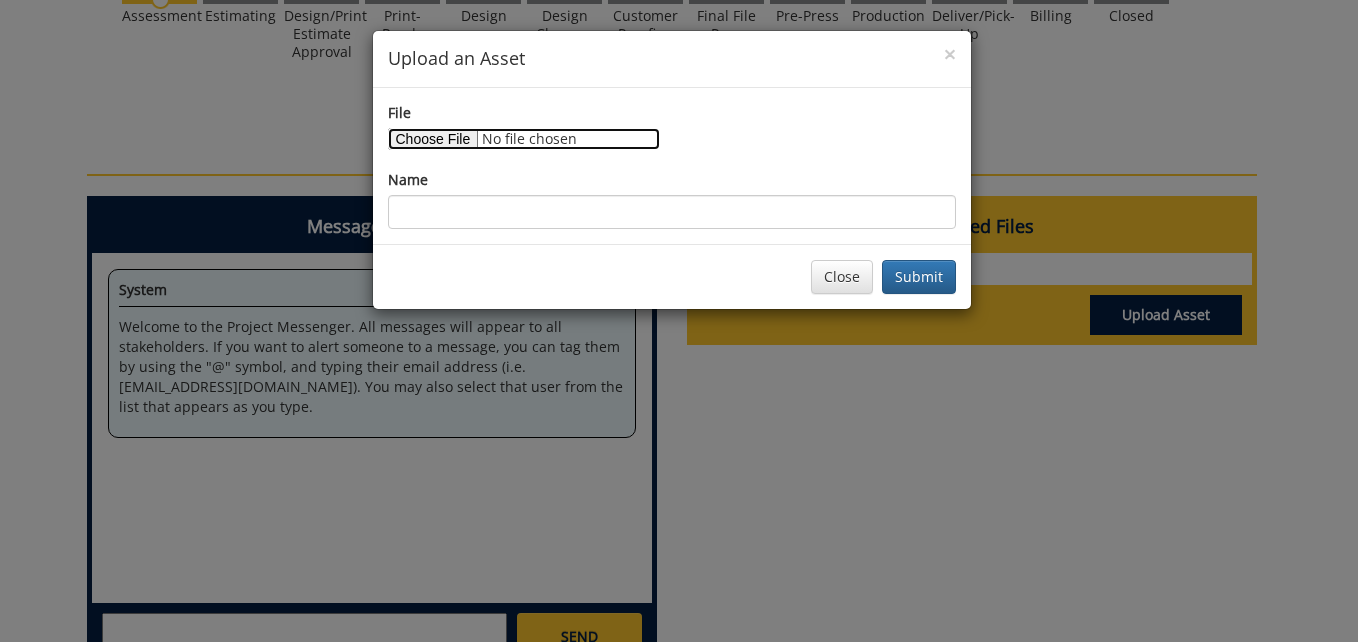 click on "File" at bounding box center (524, 139) 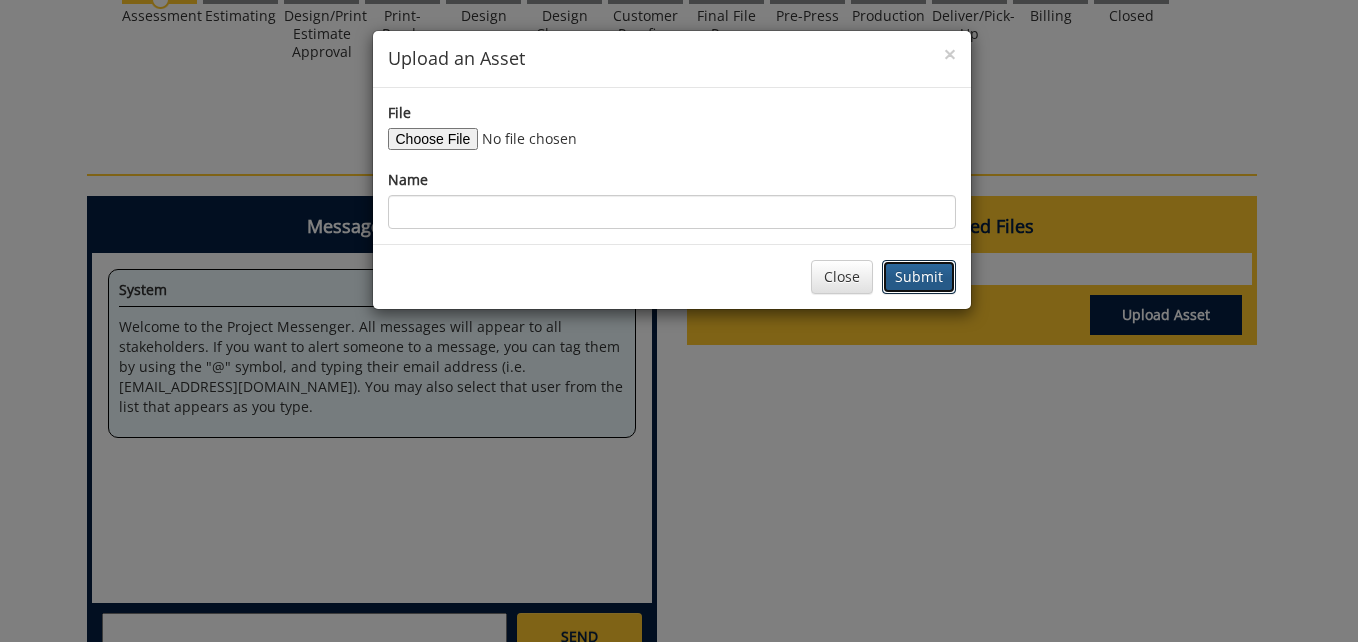 drag, startPoint x: 908, startPoint y: 279, endPoint x: 630, endPoint y: 233, distance: 281.78006 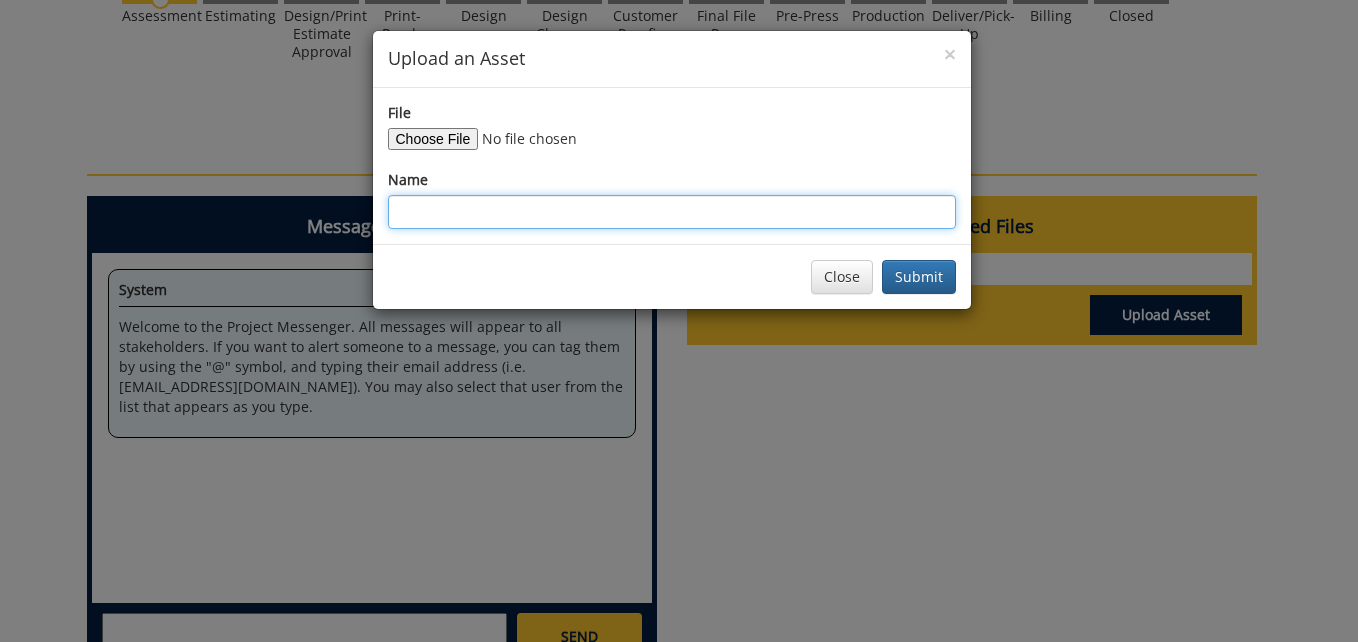 click on "Name" at bounding box center [672, 212] 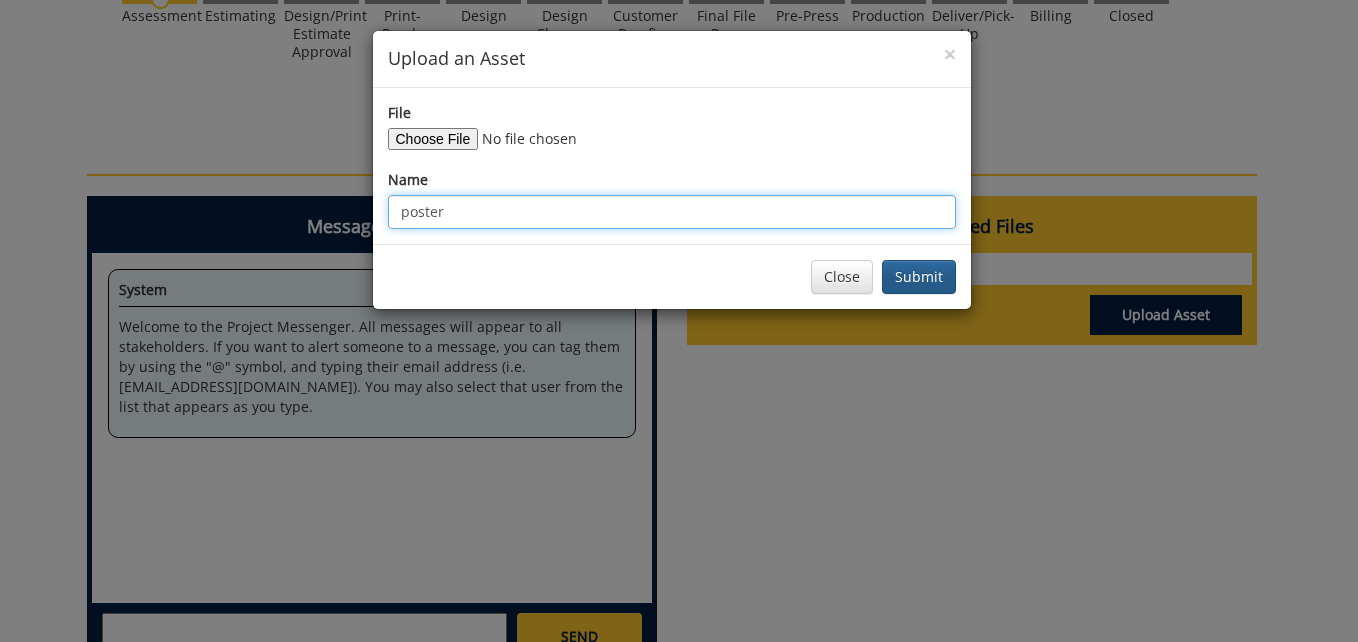 type on "poster" 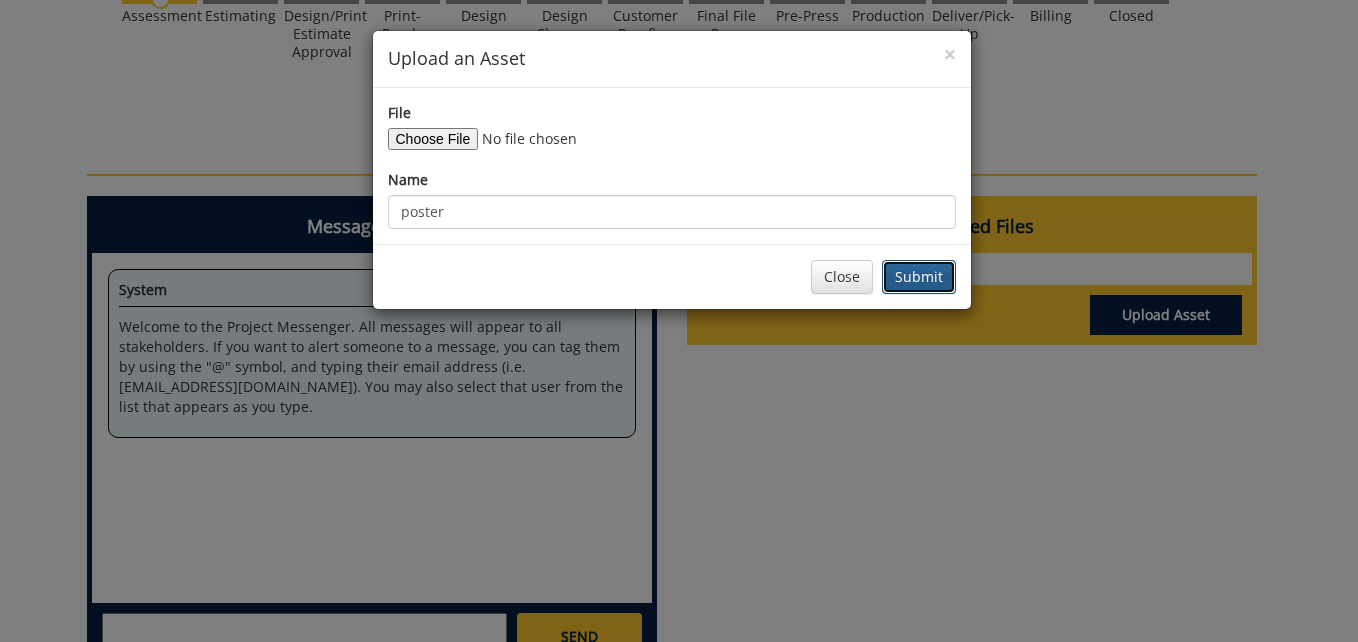 click on "Submit" at bounding box center (919, 277) 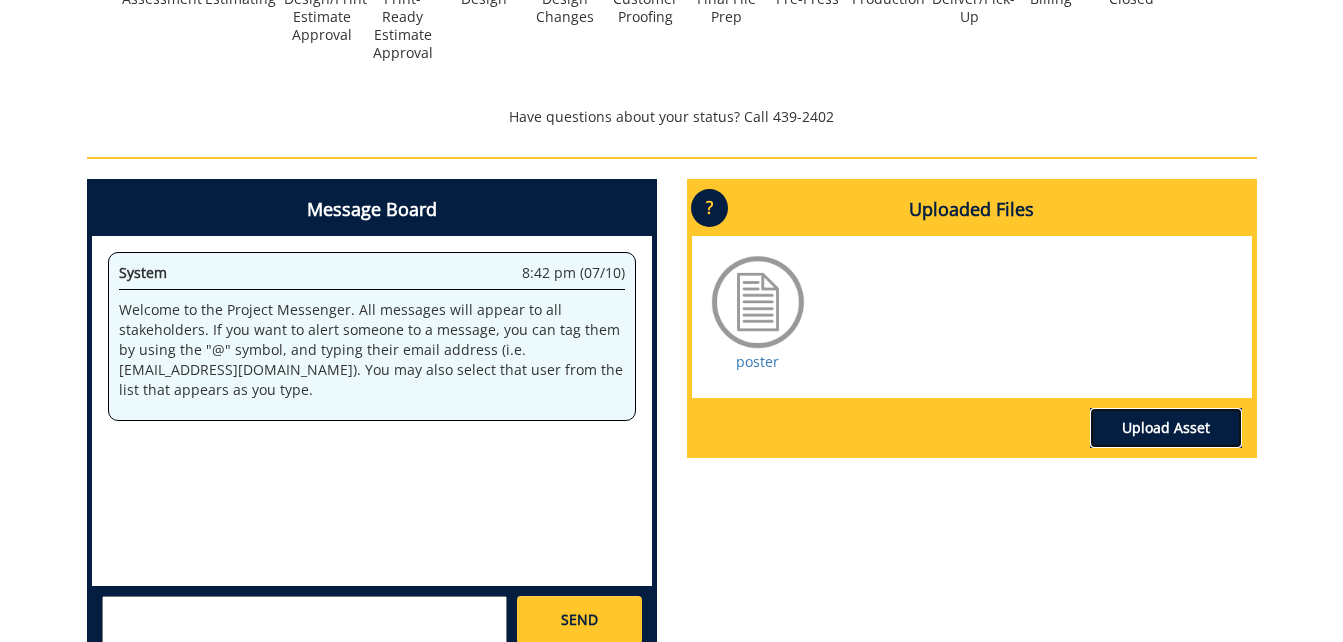 scroll, scrollTop: 390, scrollLeft: 0, axis: vertical 